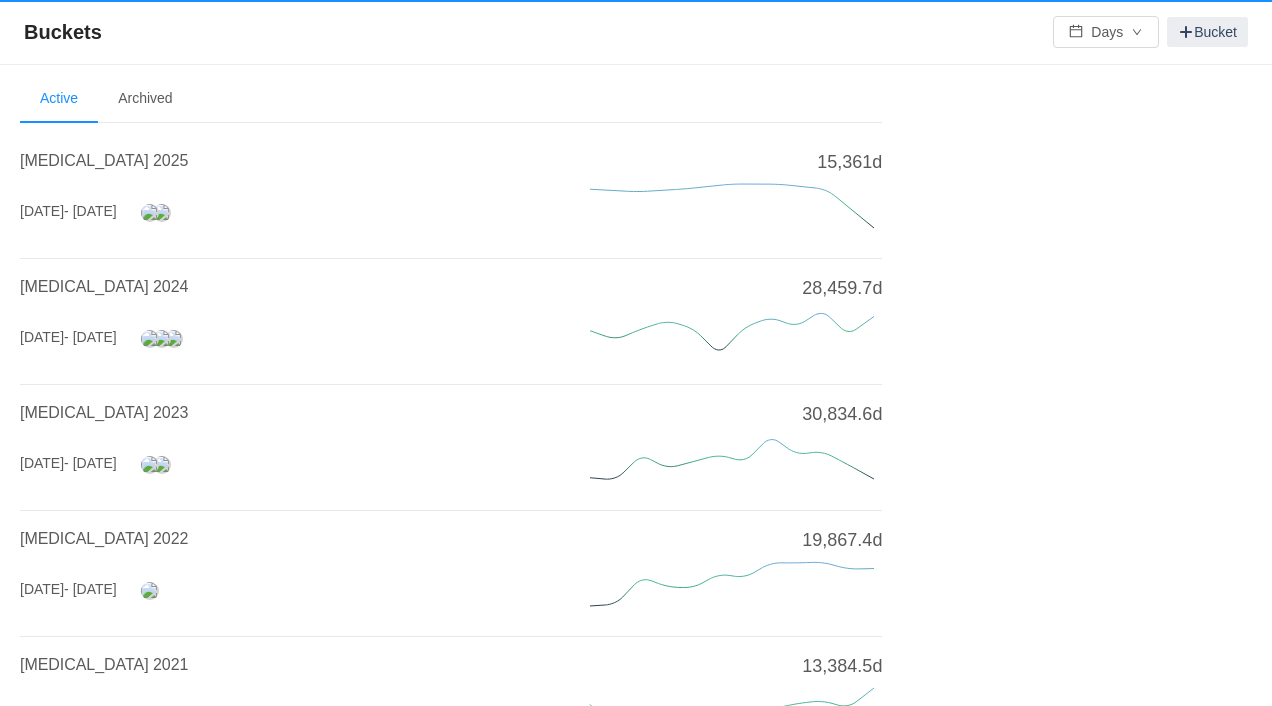scroll, scrollTop: 0, scrollLeft: 0, axis: both 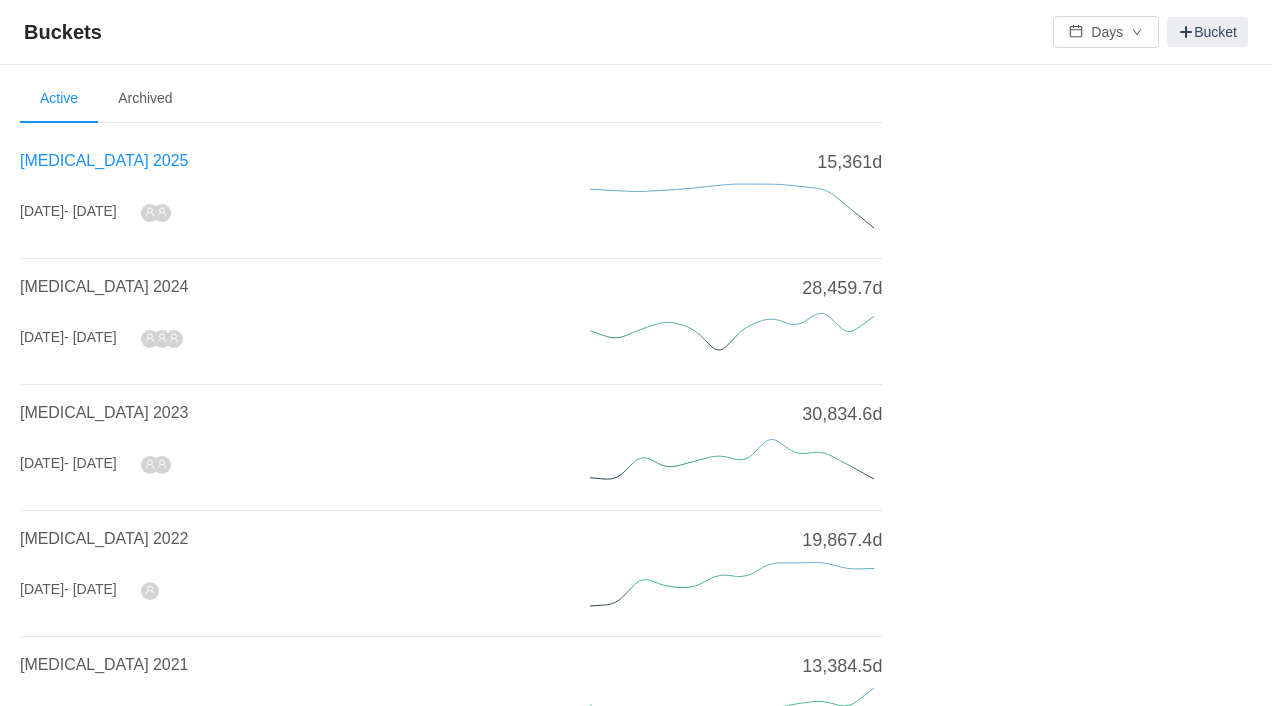 click on "[MEDICAL_DATA] 2025" at bounding box center [104, 160] 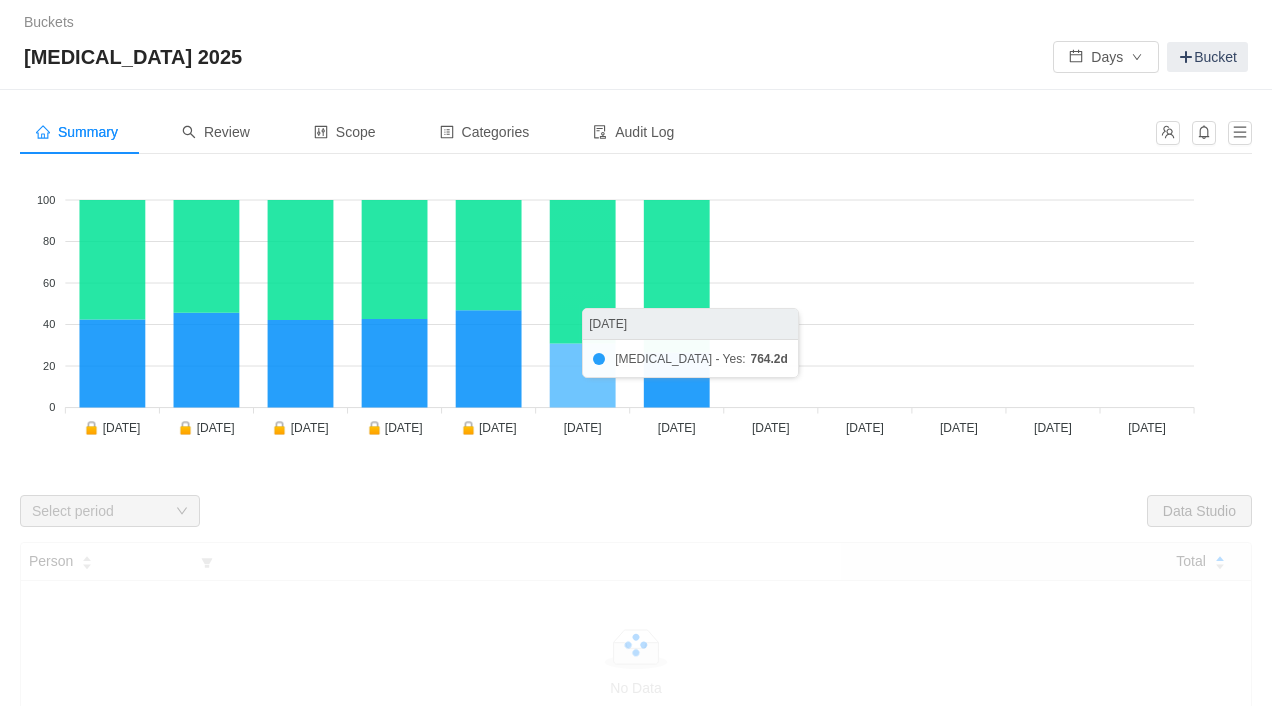 click 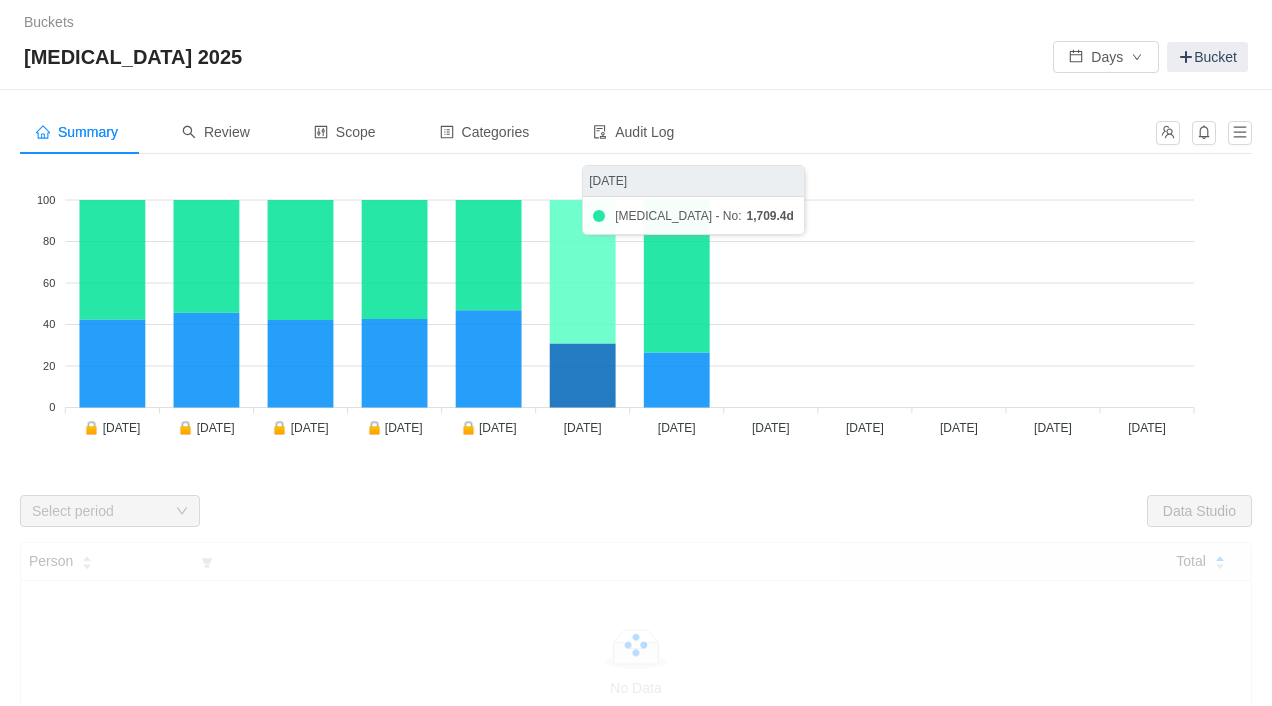 click 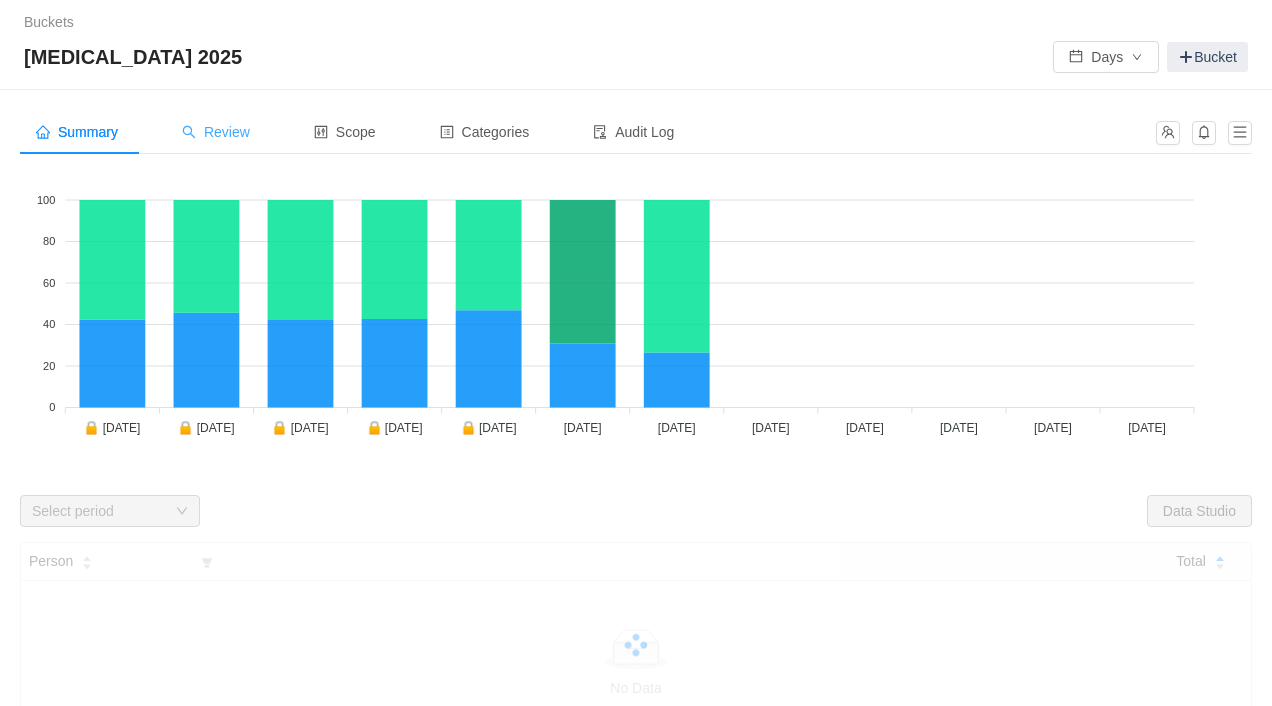 click on "Review" at bounding box center [216, 132] 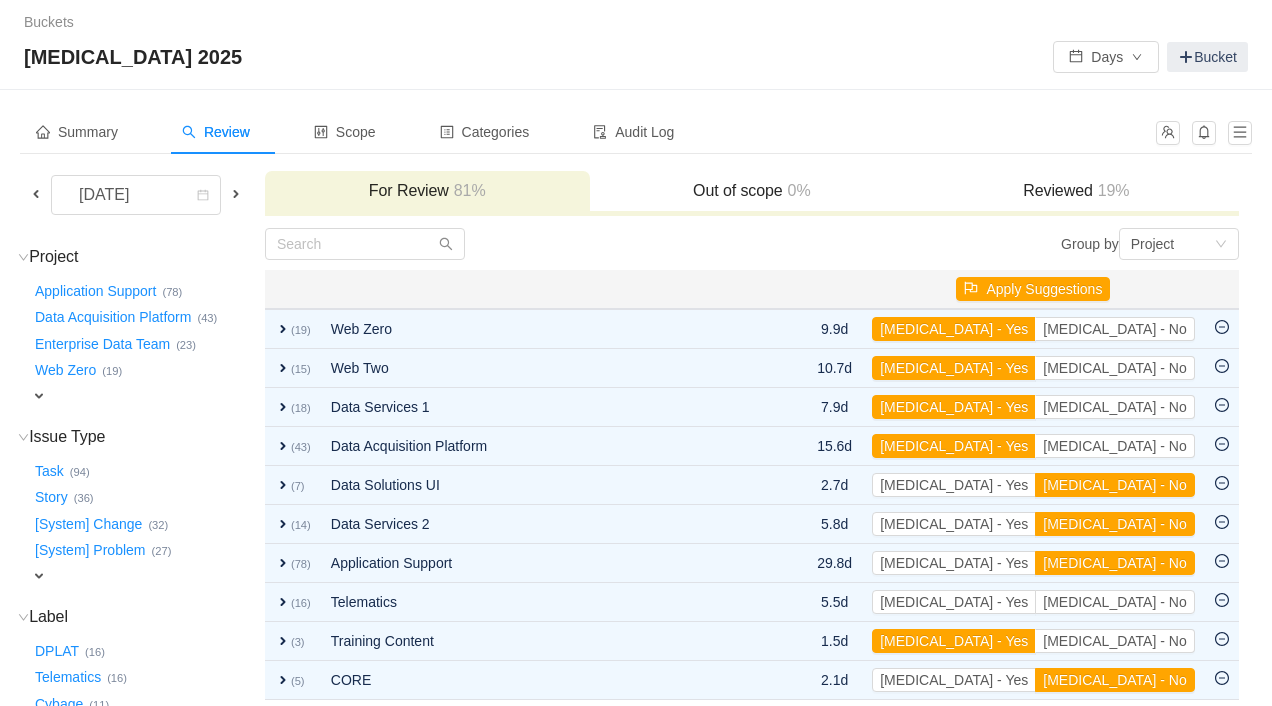 click at bounding box center [36, 194] 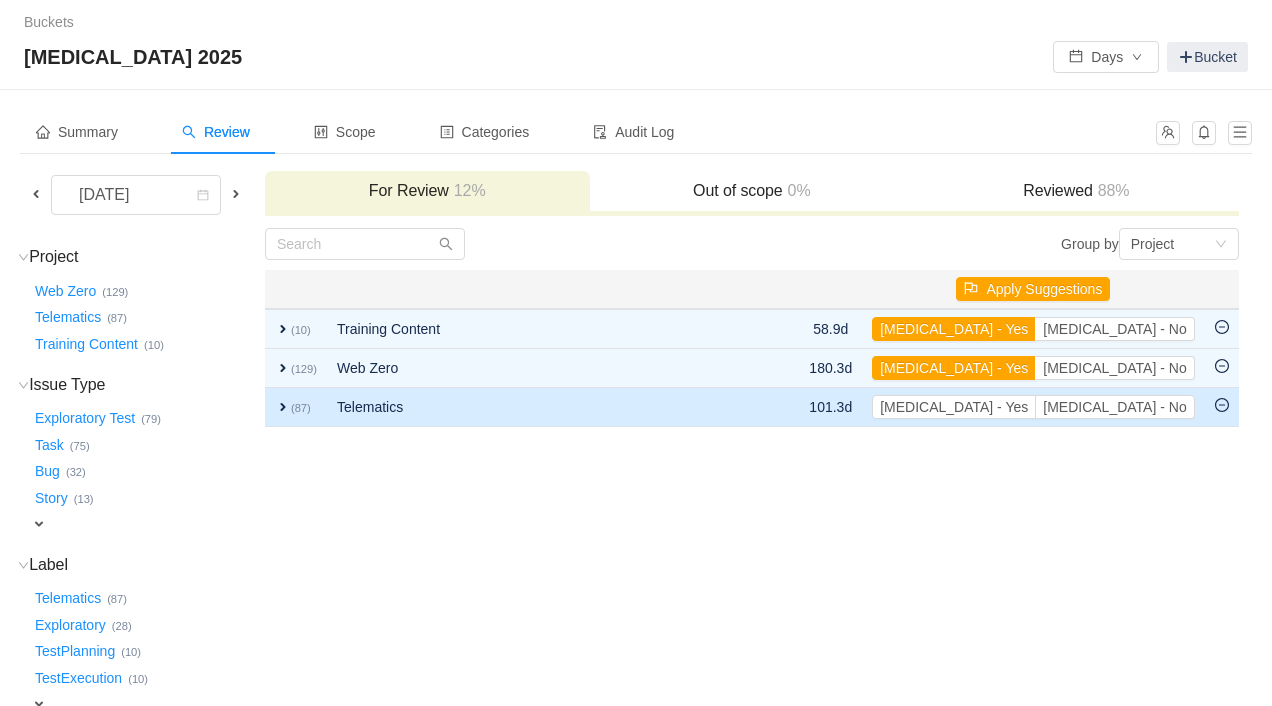 click on "expand" at bounding box center (283, 407) 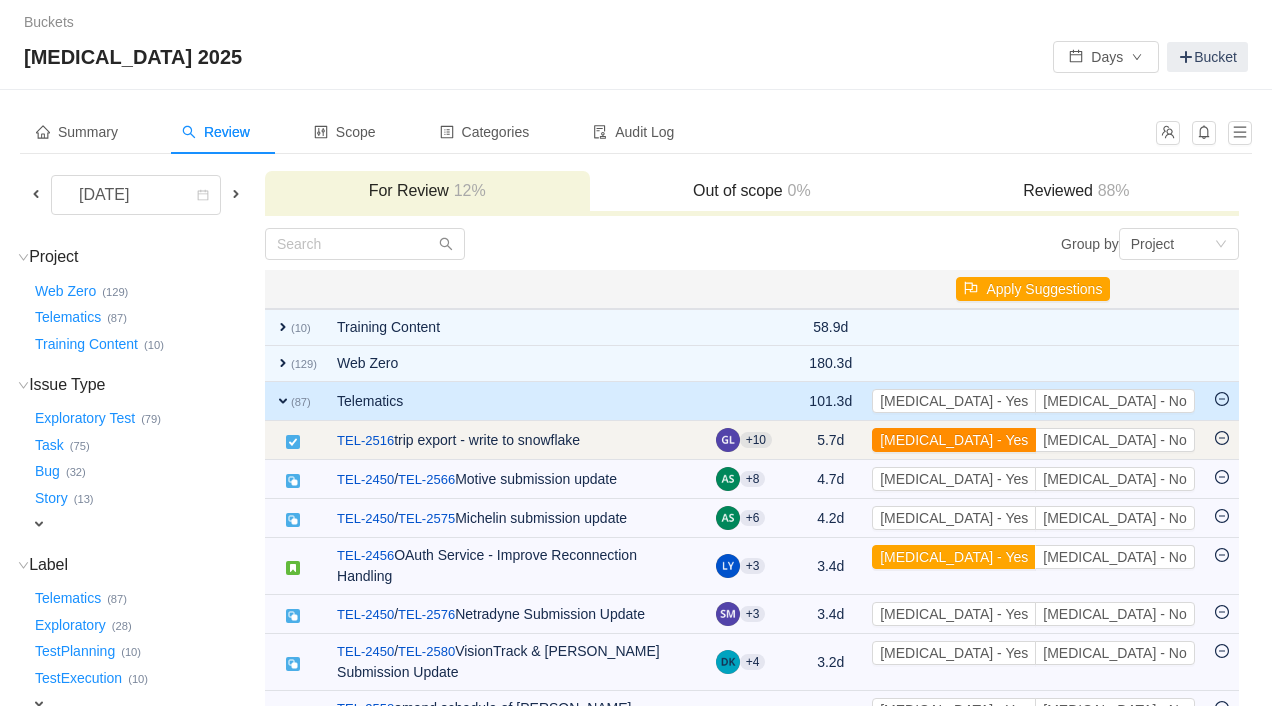 scroll, scrollTop: 174, scrollLeft: 0, axis: vertical 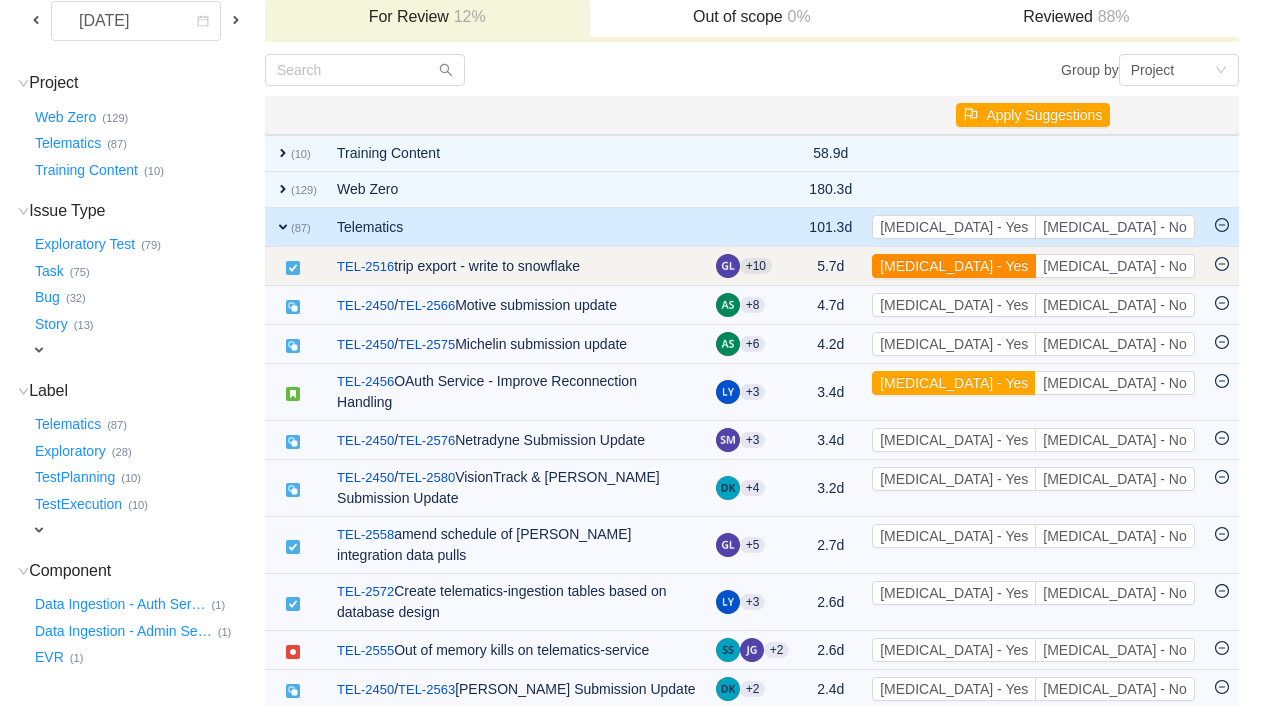 click on "[MEDICAL_DATA] - Yes" at bounding box center (954, 266) 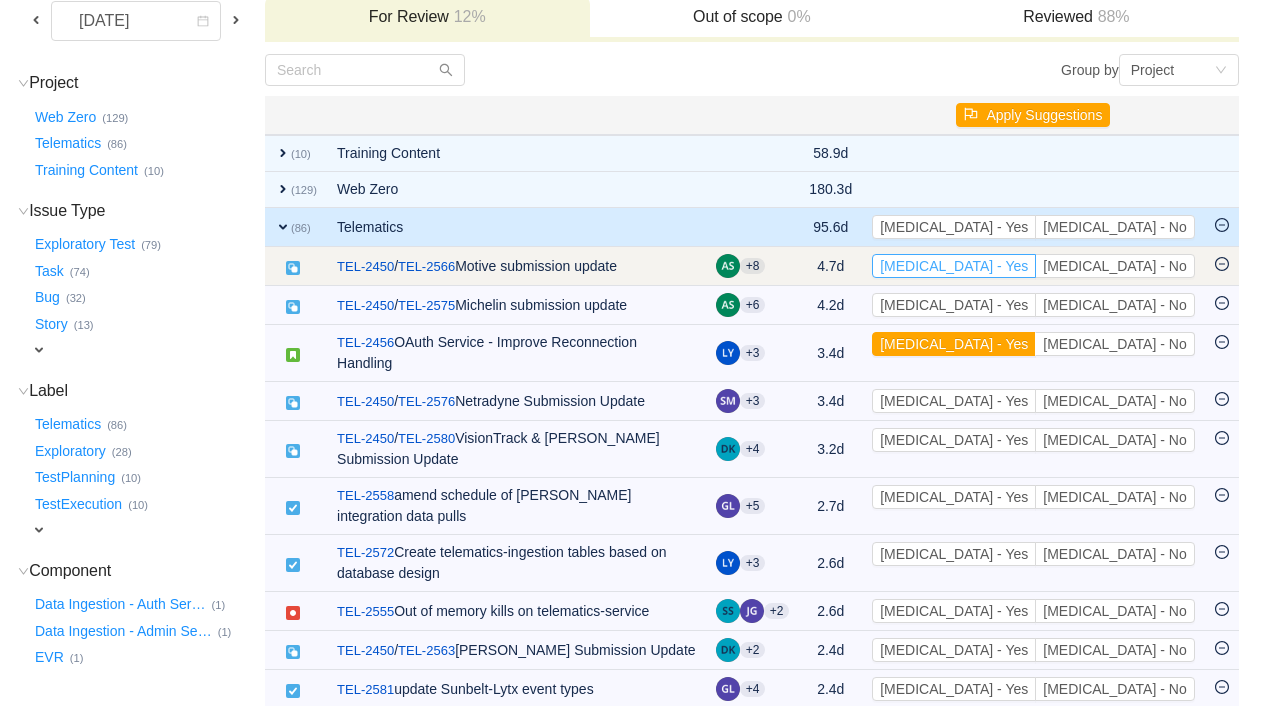 click on "[MEDICAL_DATA] - Yes" at bounding box center [954, 266] 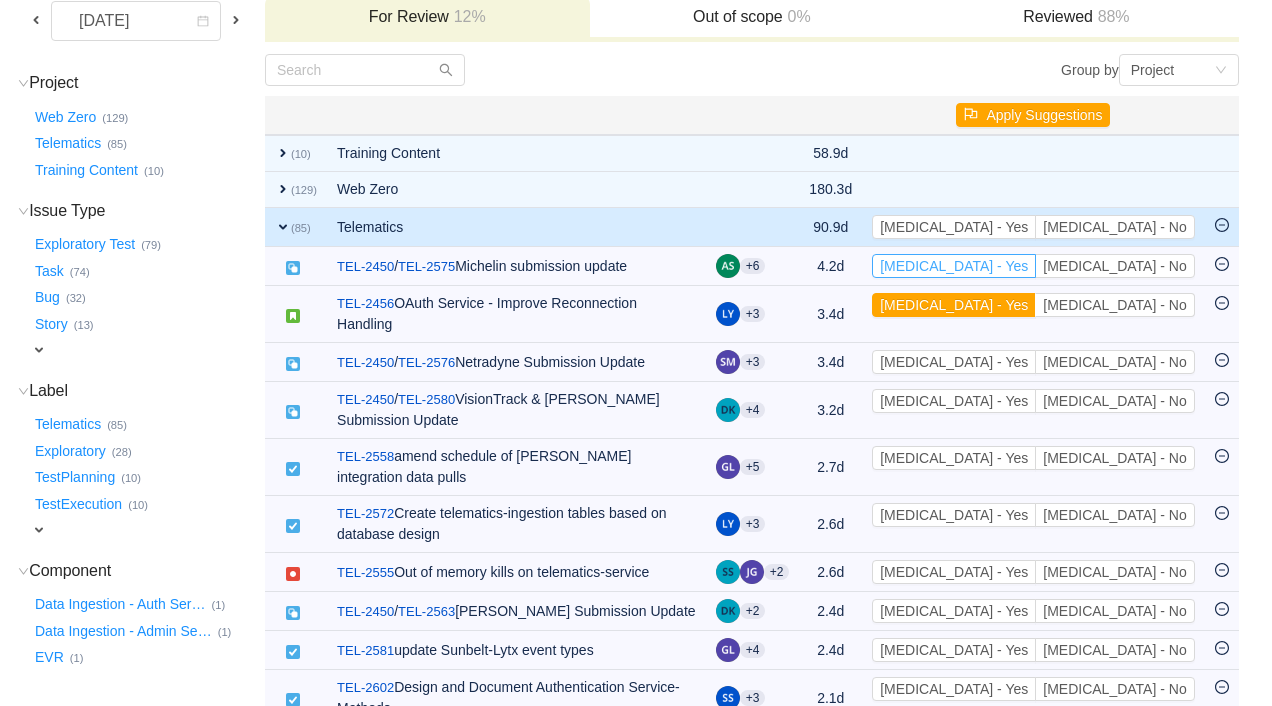 click on "[MEDICAL_DATA] - Yes" at bounding box center (954, 266) 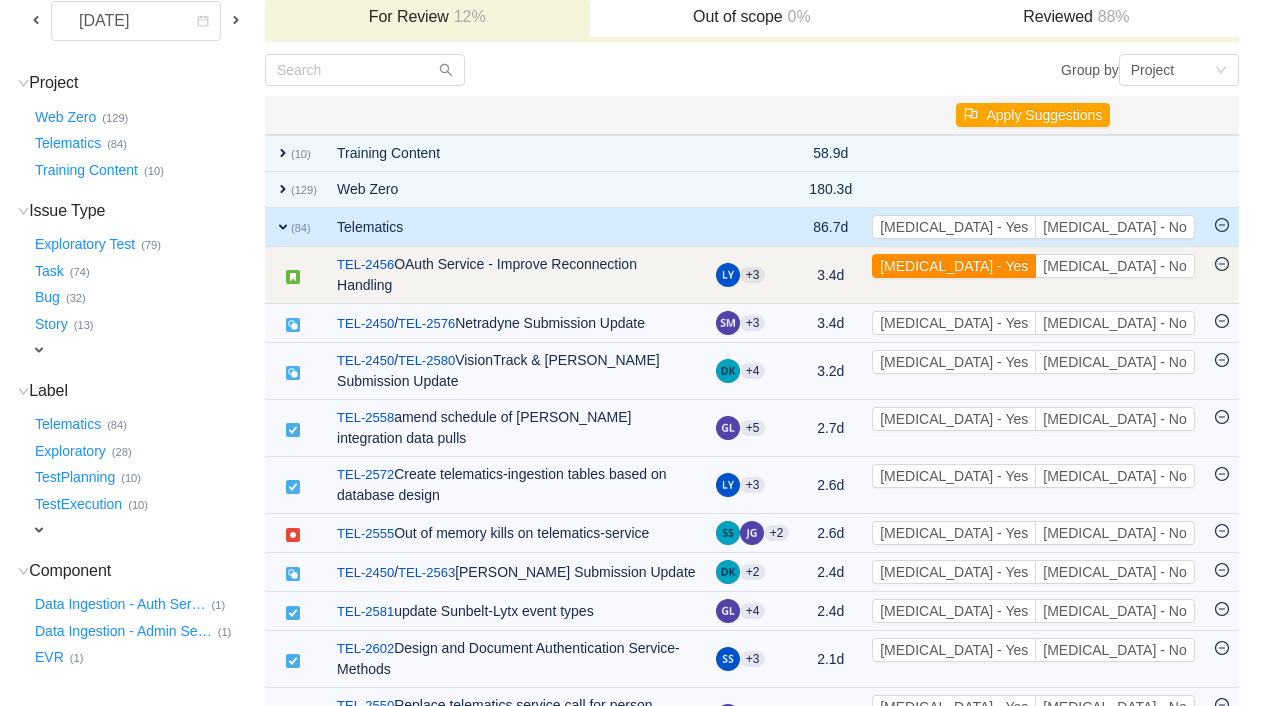 click on "[MEDICAL_DATA] - Yes" at bounding box center (954, 266) 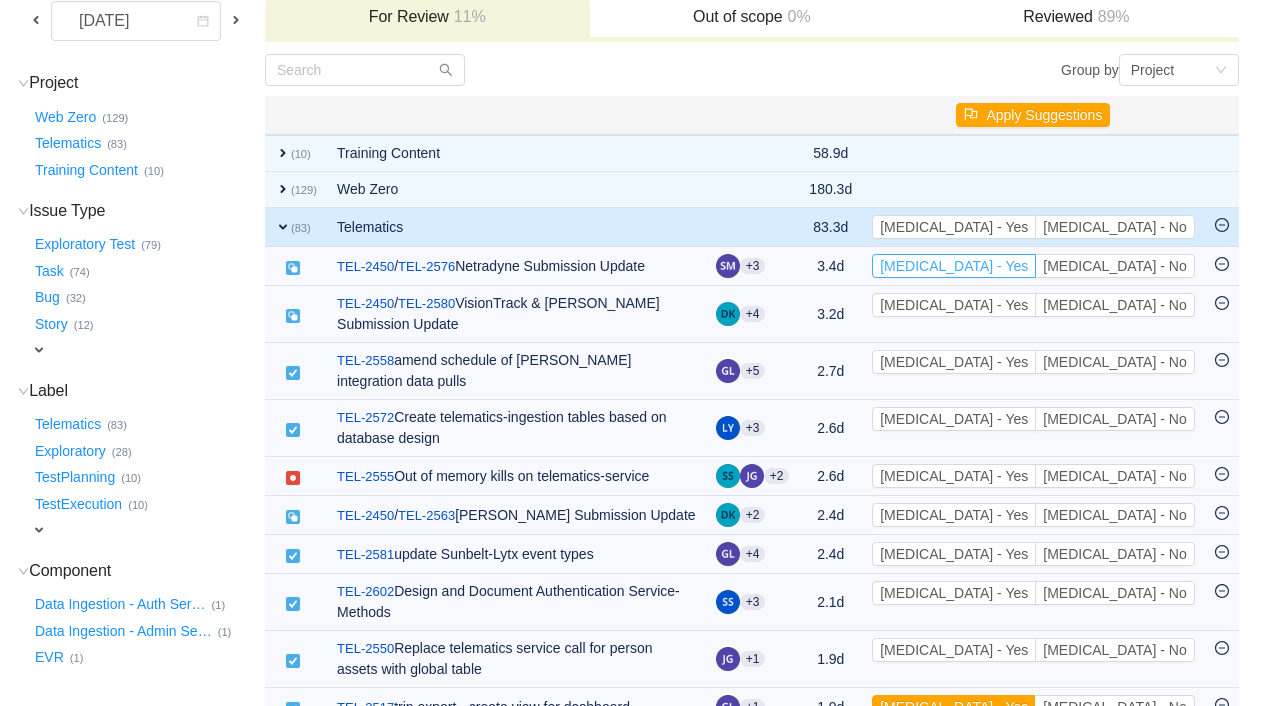click on "[MEDICAL_DATA] - Yes" at bounding box center [954, 266] 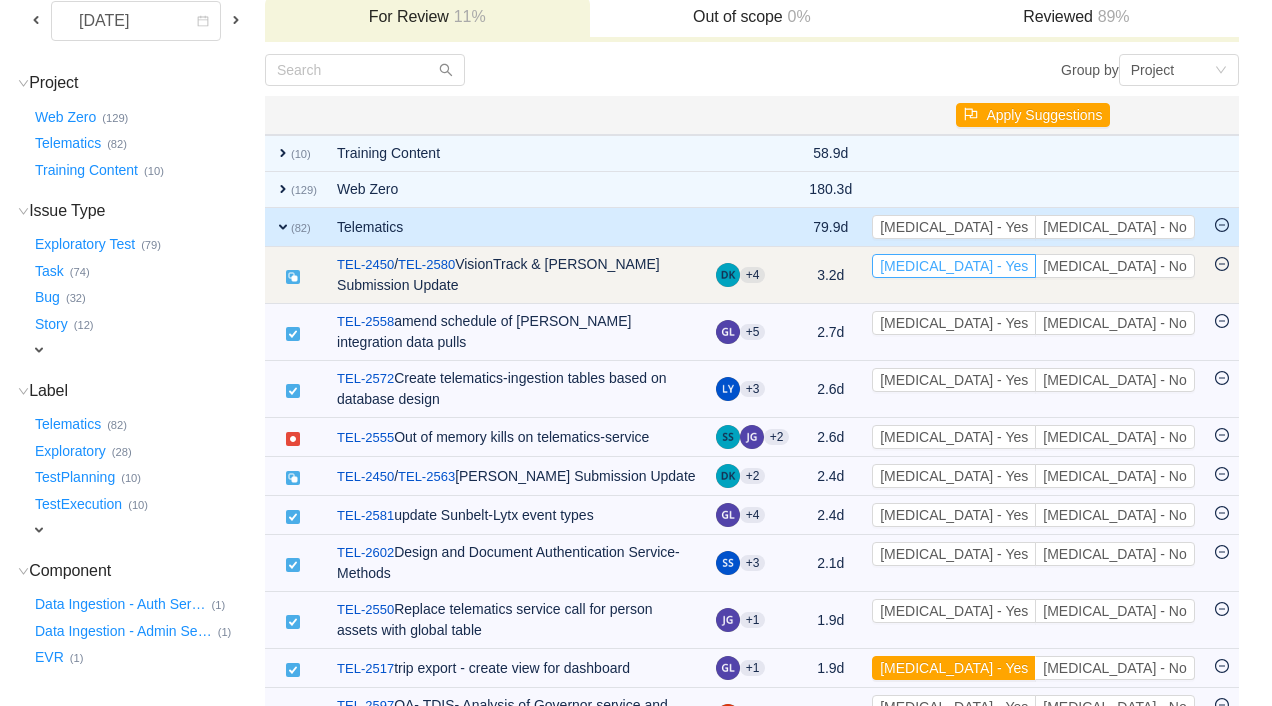 click on "[MEDICAL_DATA] - Yes" at bounding box center [954, 266] 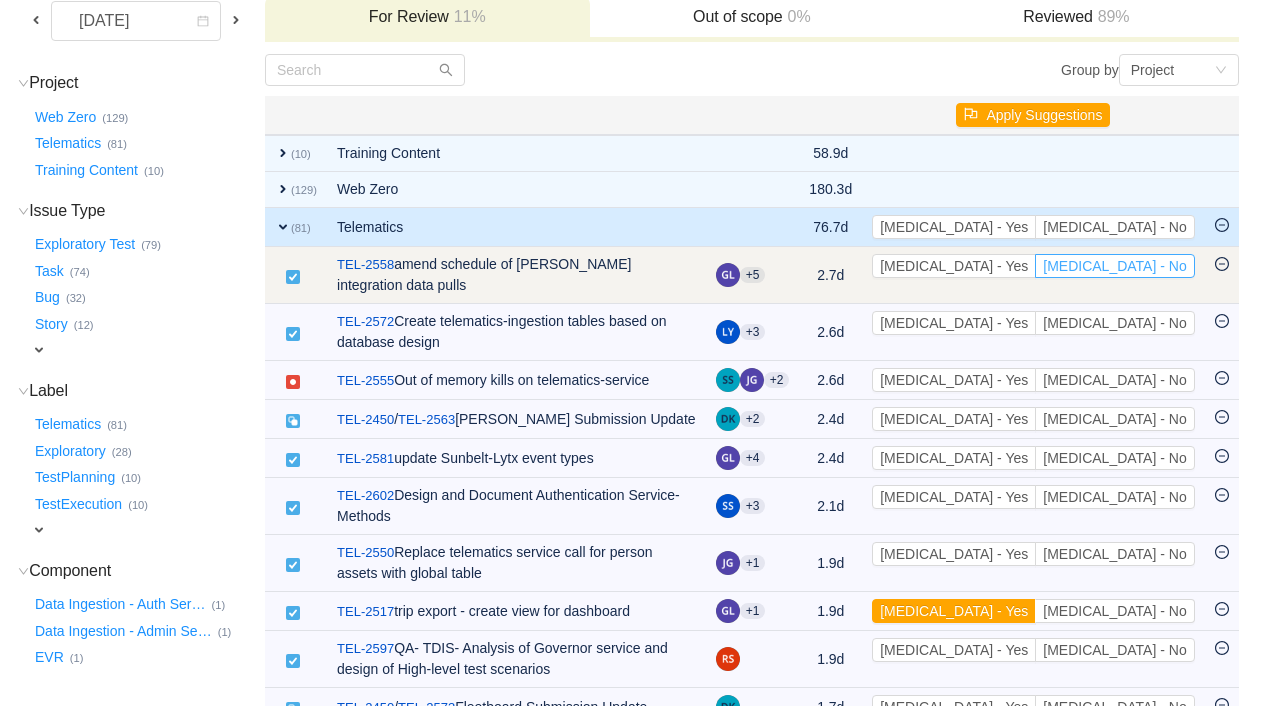 click on "[MEDICAL_DATA] - No" at bounding box center (1114, 266) 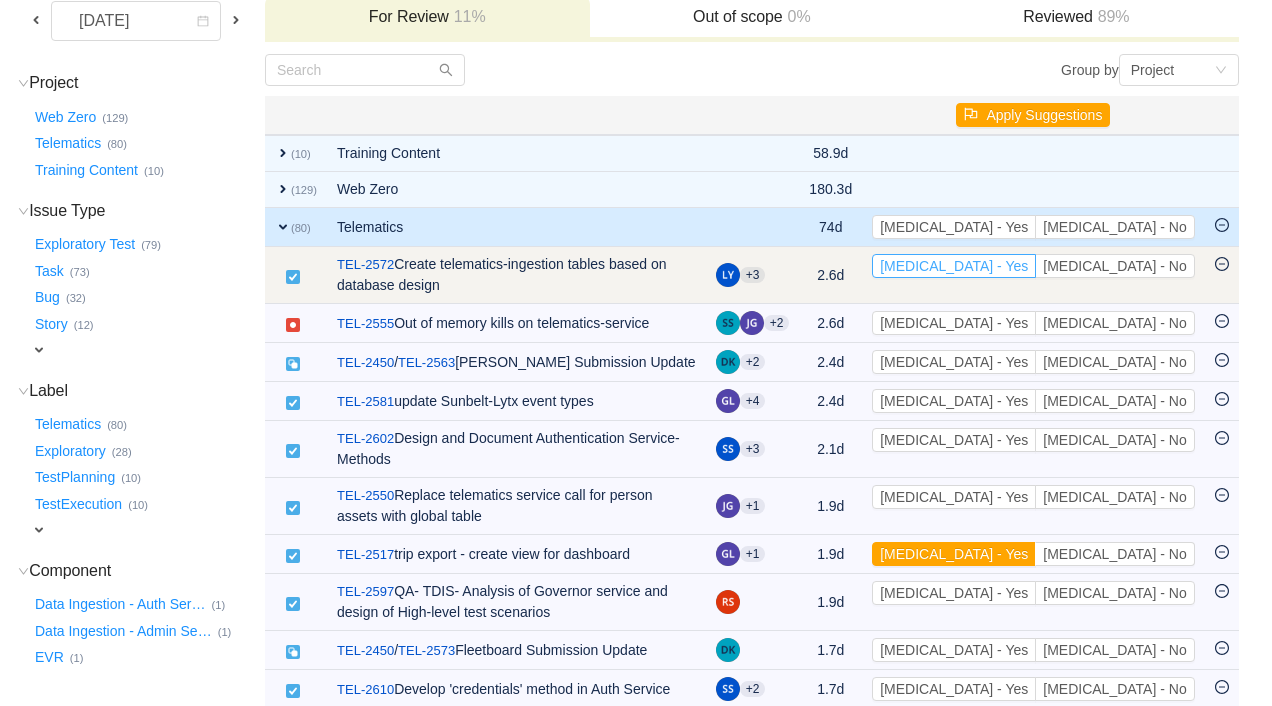 click on "[MEDICAL_DATA] - Yes" at bounding box center [954, 266] 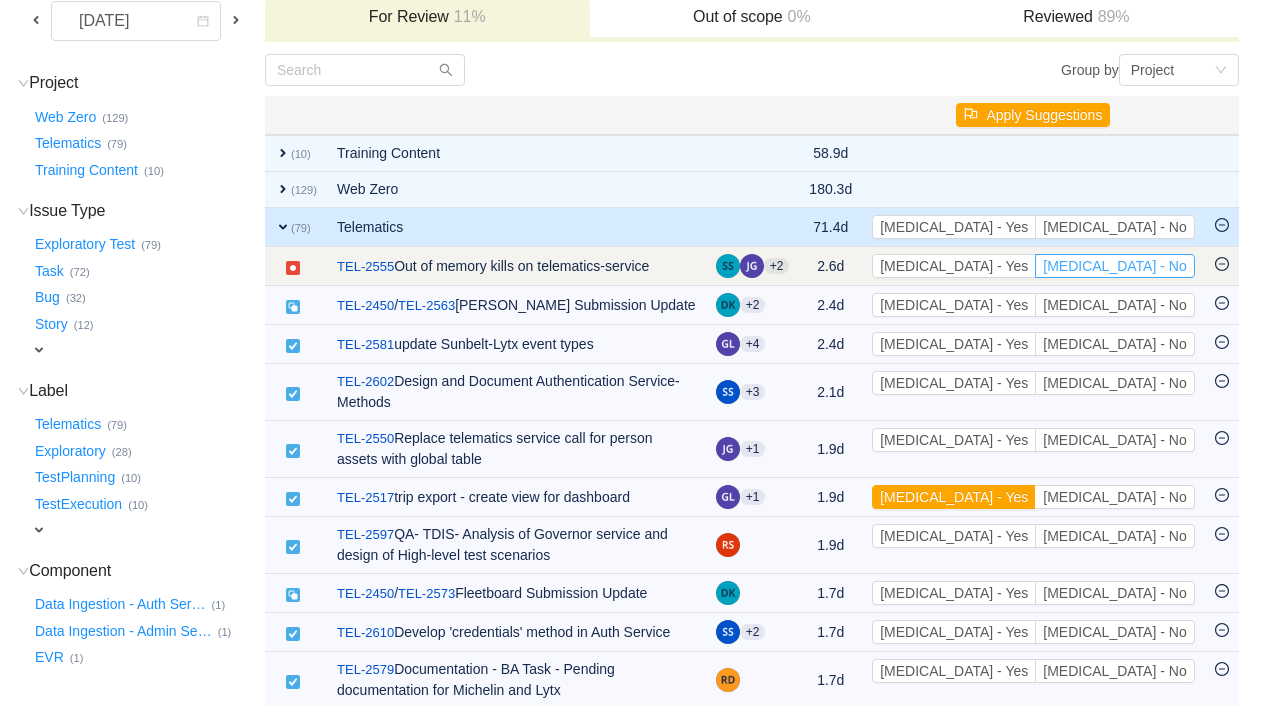 click on "[MEDICAL_DATA] - No" at bounding box center (1114, 266) 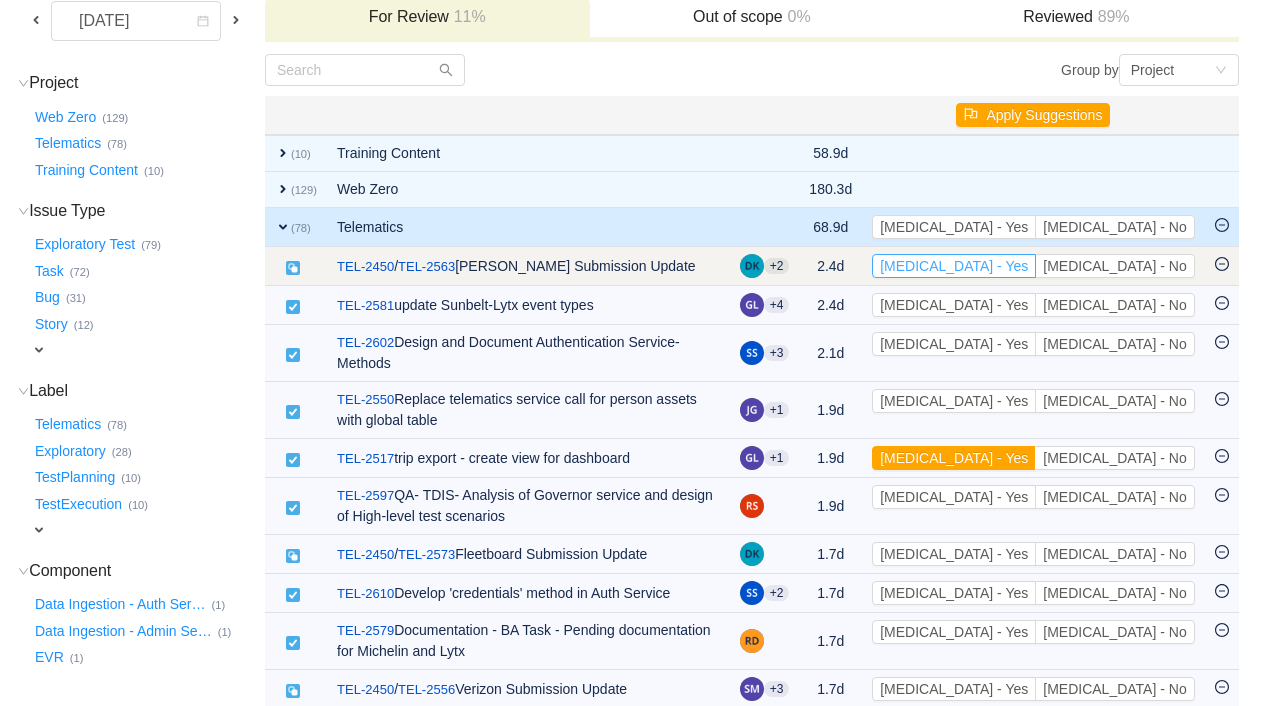 click on "[MEDICAL_DATA] - Yes" at bounding box center [954, 266] 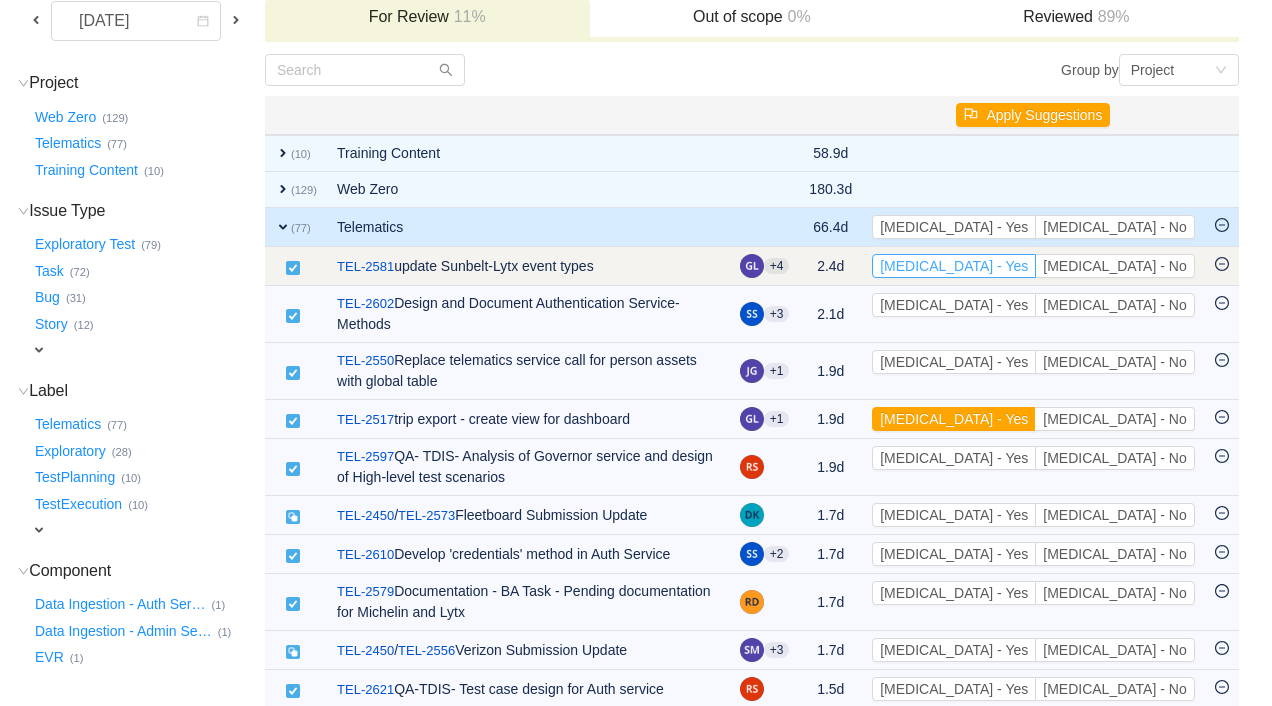 click on "[MEDICAL_DATA] - Yes" at bounding box center (954, 266) 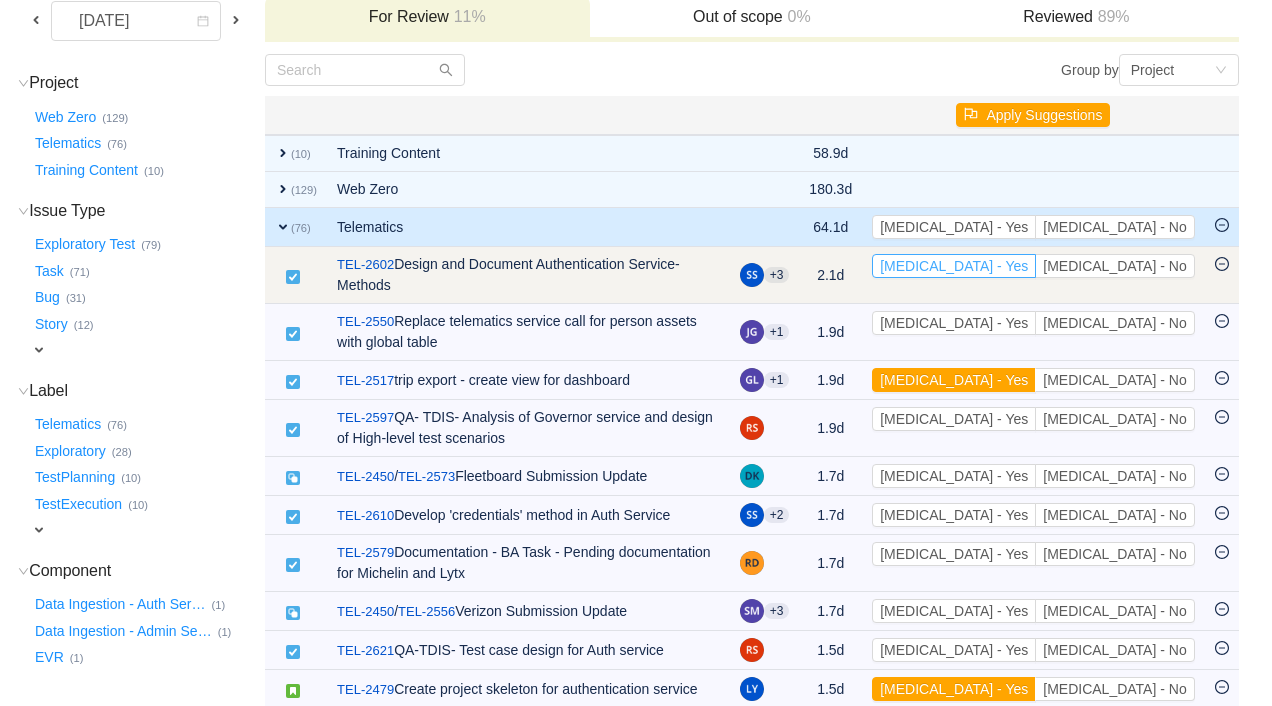 click on "[MEDICAL_DATA] - Yes" at bounding box center (954, 266) 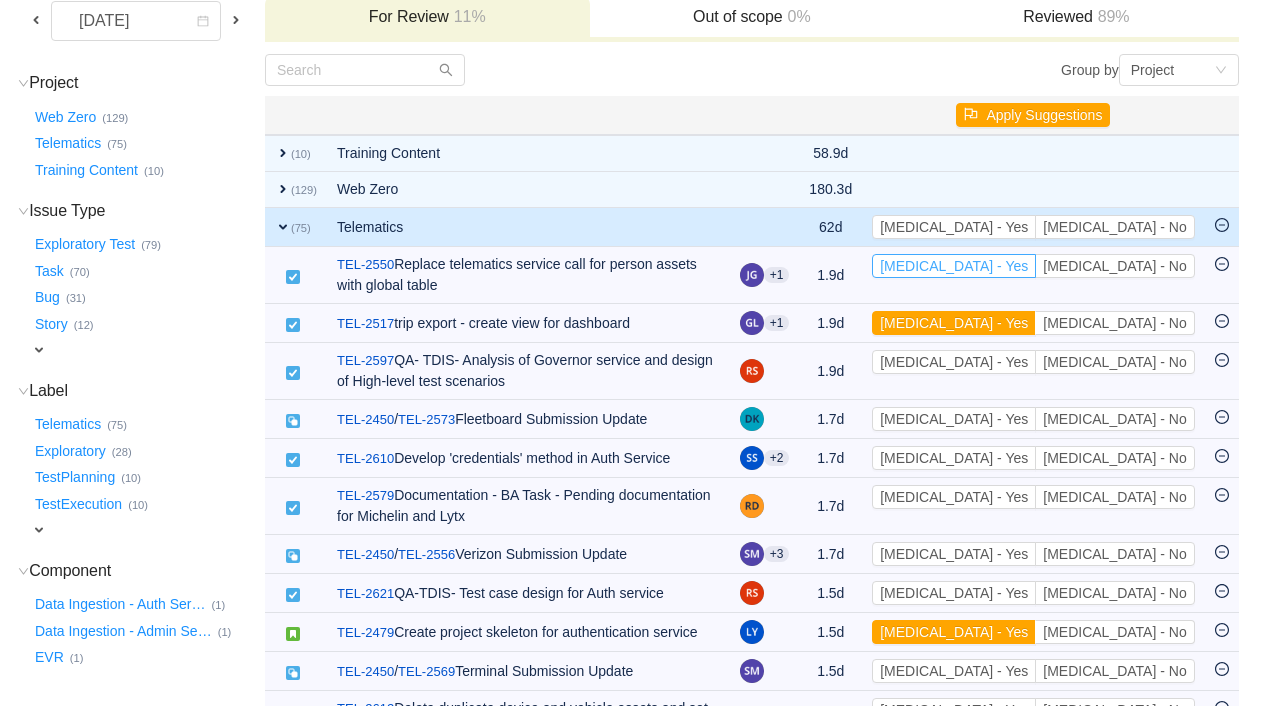 click on "[MEDICAL_DATA] - Yes" at bounding box center [954, 266] 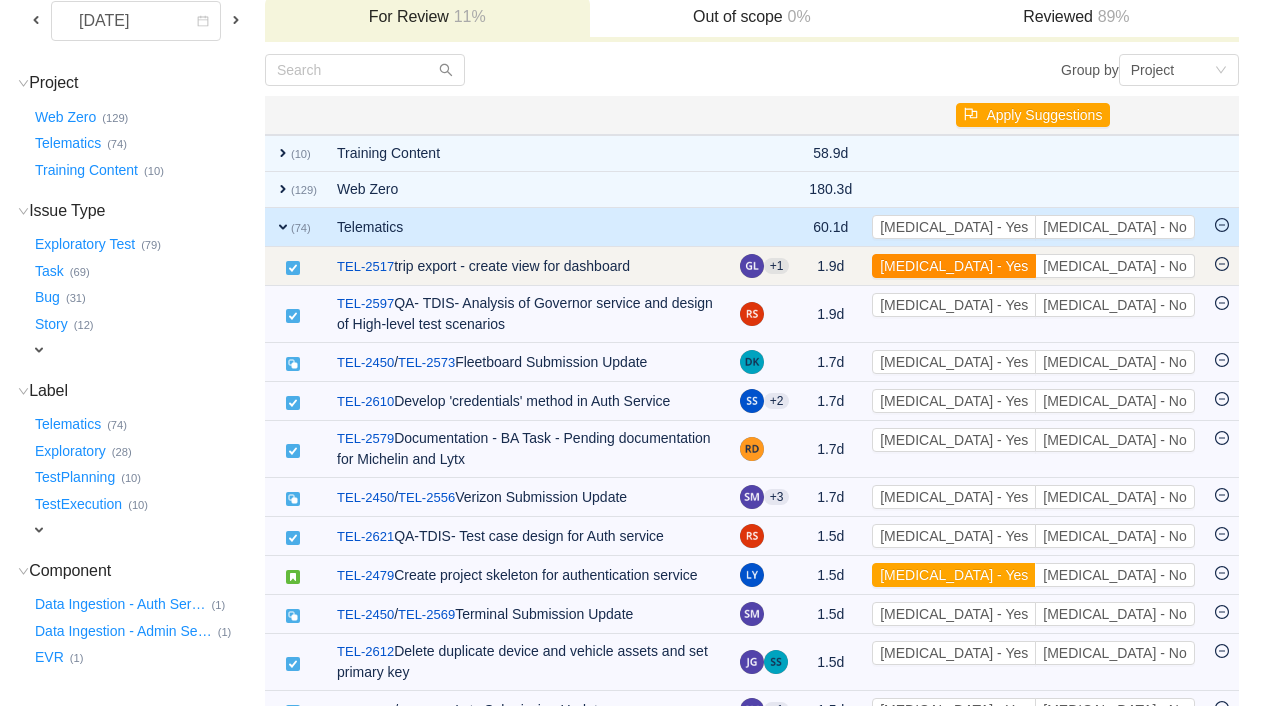 click on "[MEDICAL_DATA] - Yes" at bounding box center (954, 266) 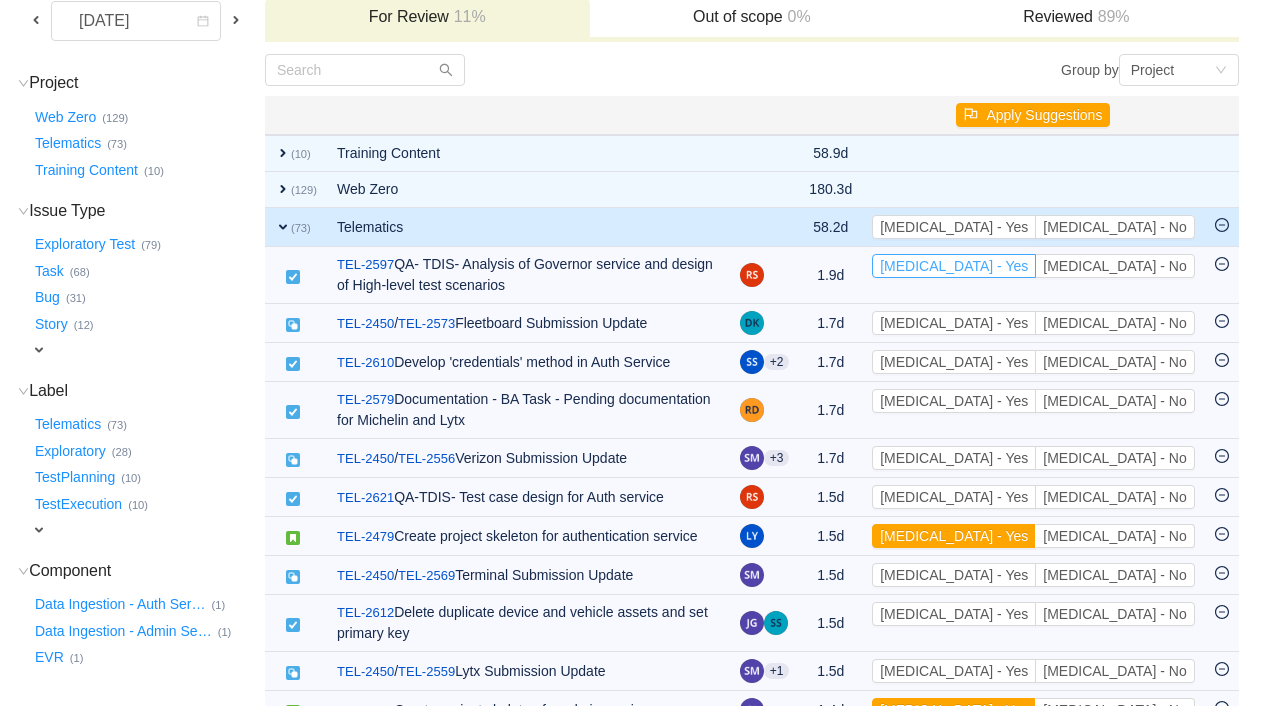 click on "[MEDICAL_DATA] - Yes" at bounding box center [954, 266] 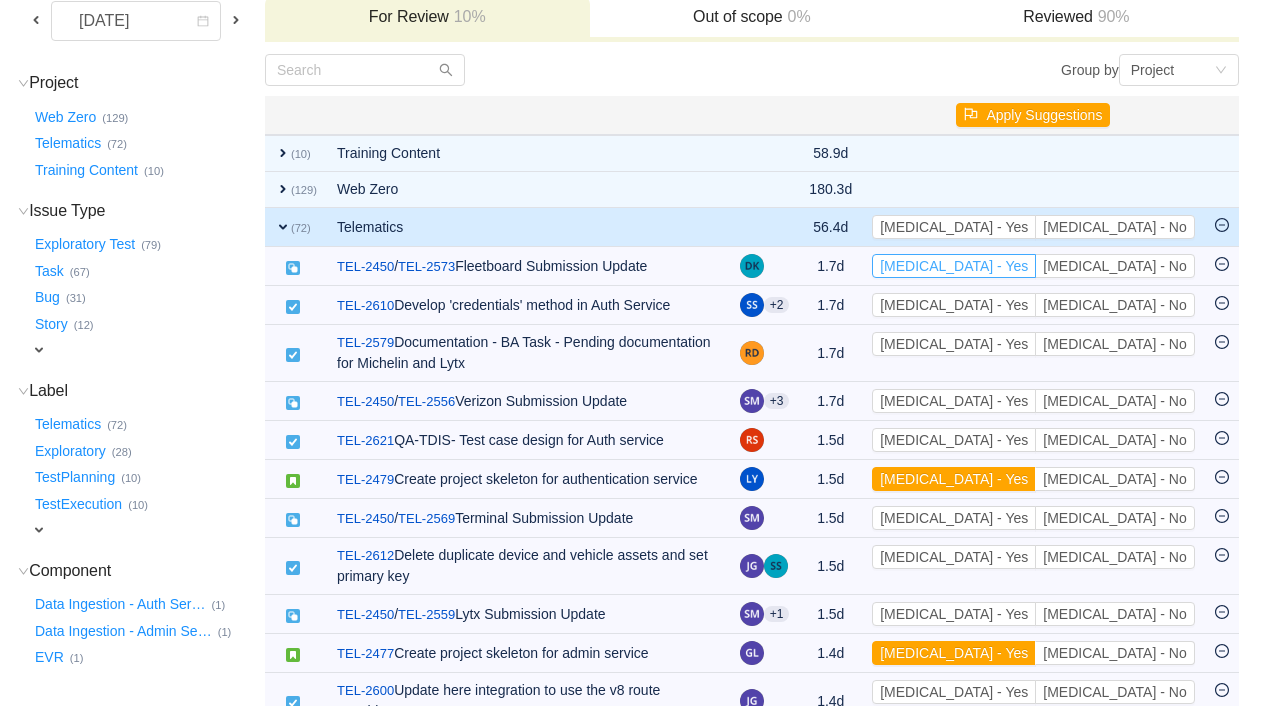 click on "[MEDICAL_DATA] - Yes" at bounding box center [954, 266] 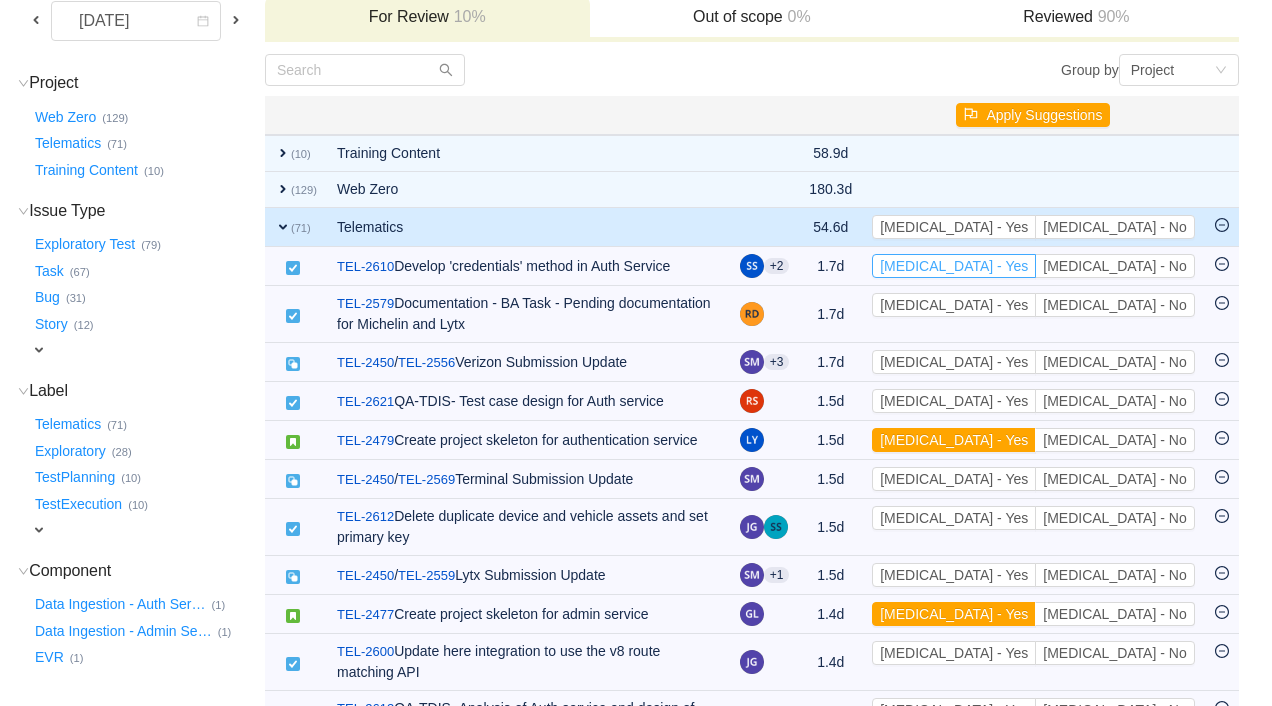 click on "[MEDICAL_DATA] - Yes" at bounding box center (954, 266) 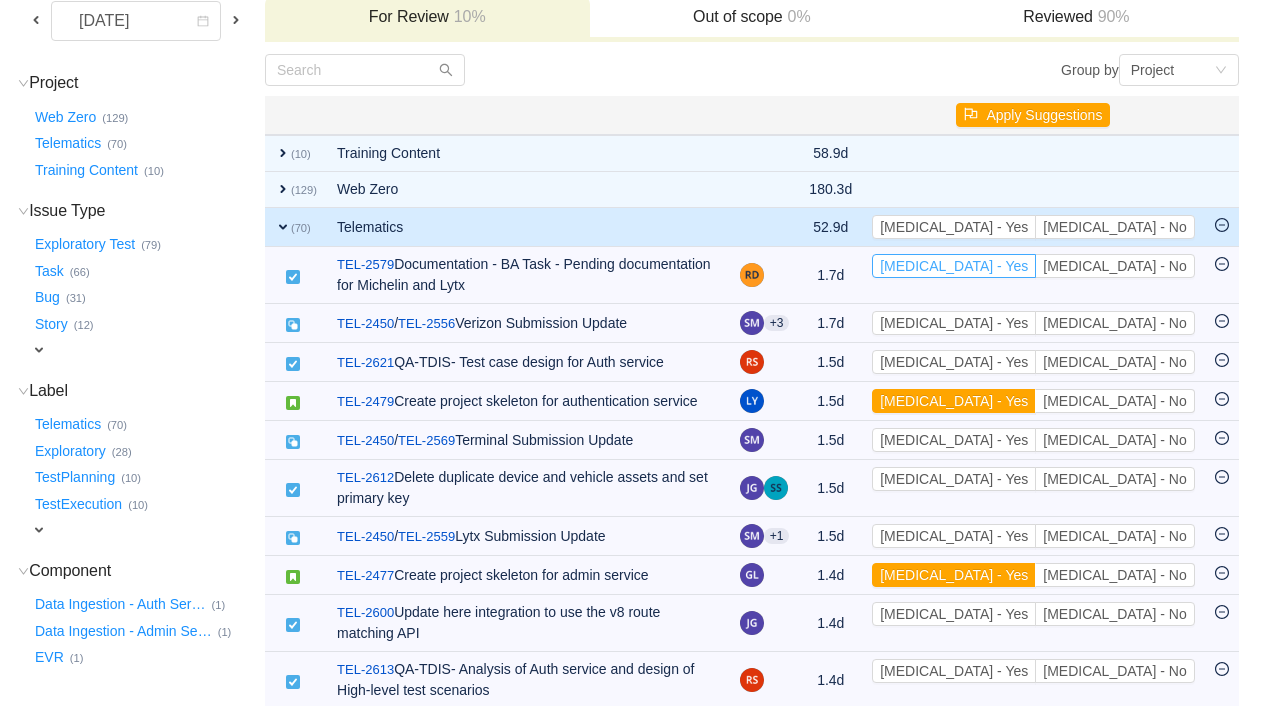 click on "[MEDICAL_DATA] - Yes" at bounding box center (954, 266) 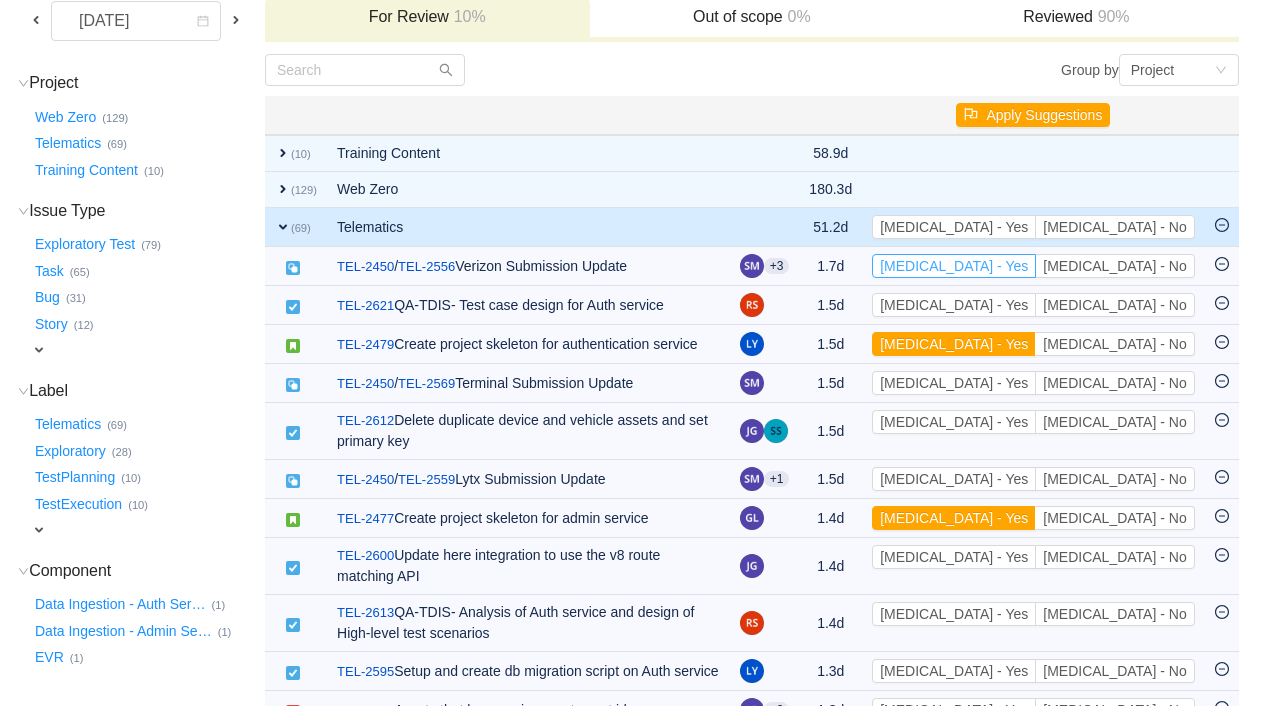 click on "[MEDICAL_DATA] - Yes" at bounding box center (954, 266) 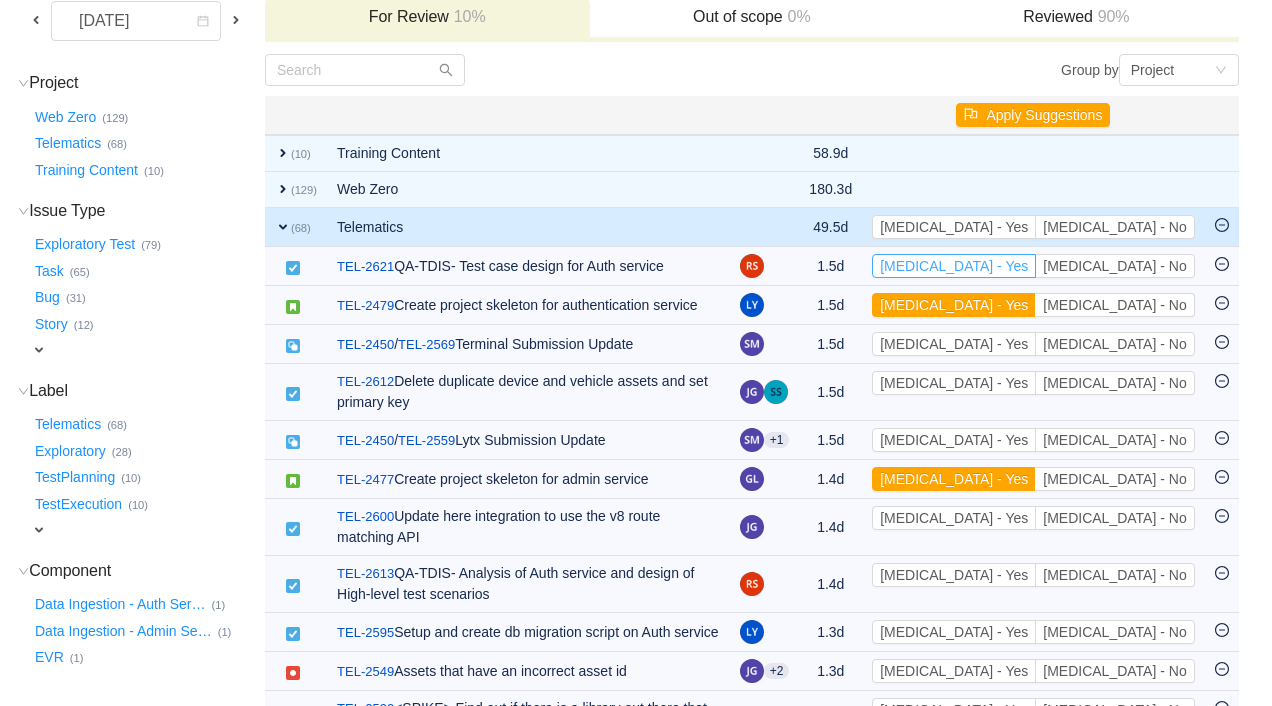 click on "[MEDICAL_DATA] - Yes" at bounding box center [954, 266] 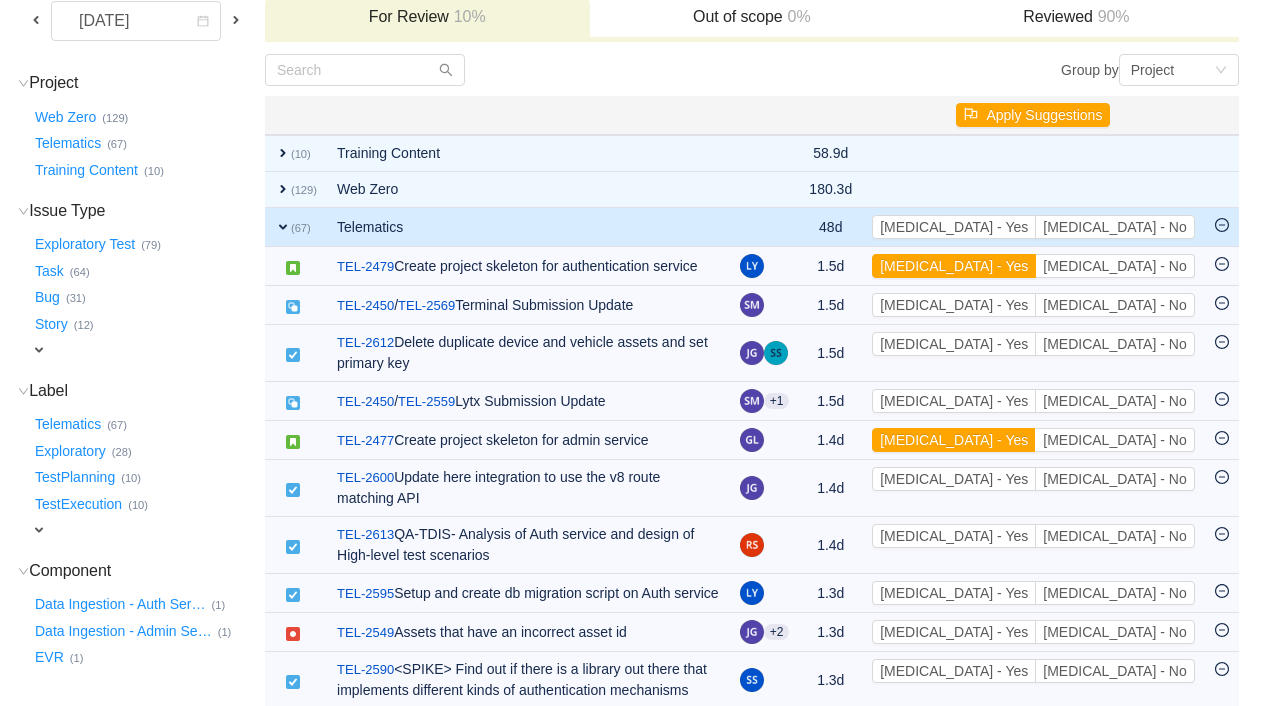 click on "[MEDICAL_DATA] - Yes" at bounding box center (954, 266) 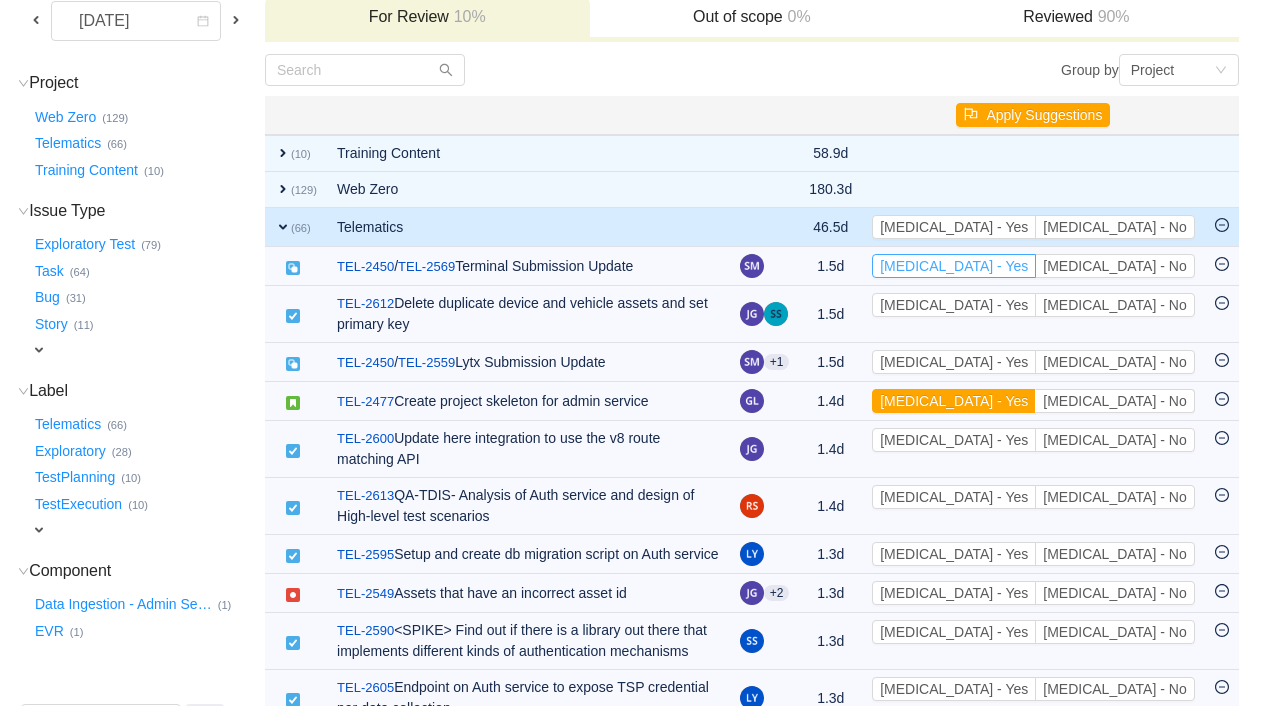 click on "[MEDICAL_DATA] - Yes" at bounding box center [954, 266] 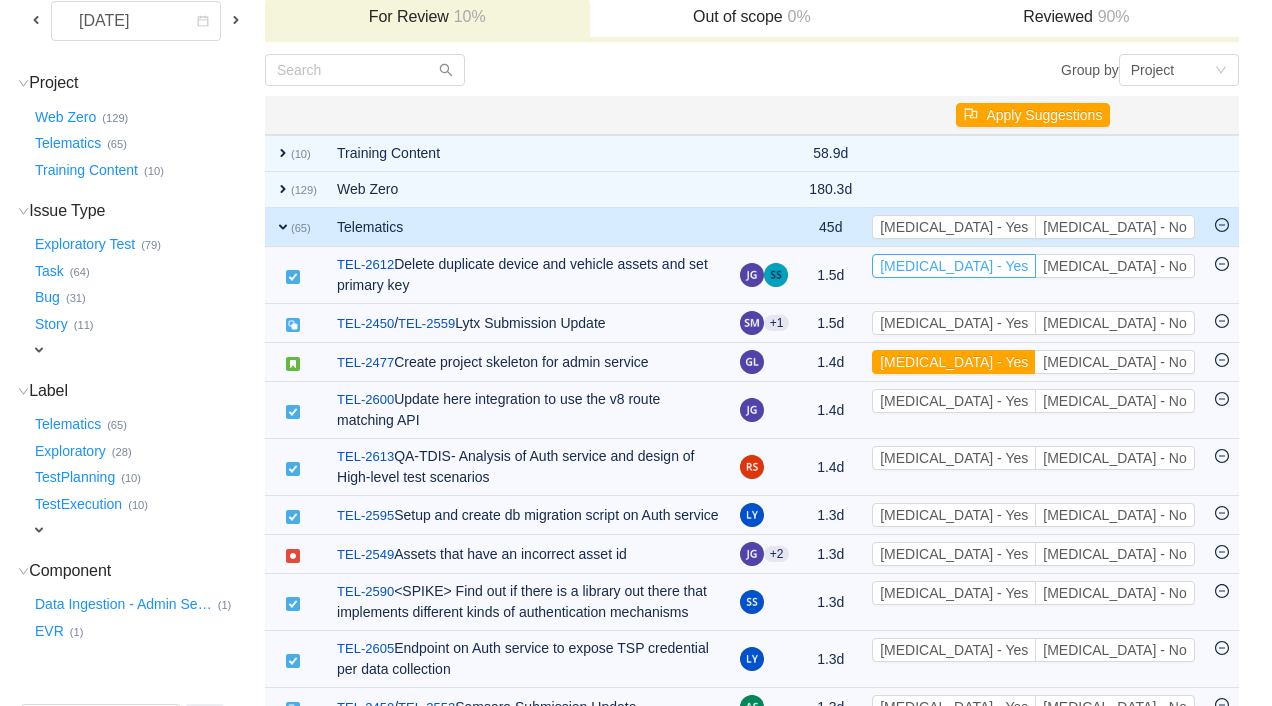 click on "[MEDICAL_DATA] - Yes" at bounding box center (954, 266) 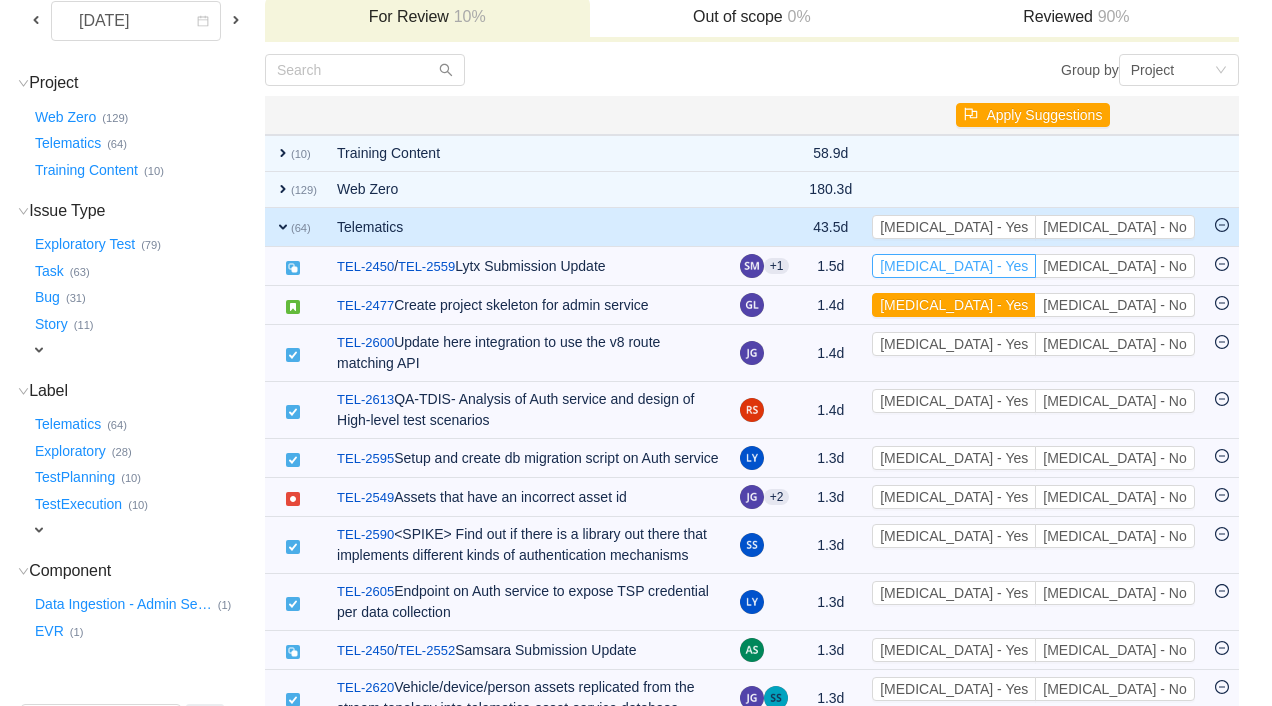 click on "[MEDICAL_DATA] - Yes" at bounding box center (954, 266) 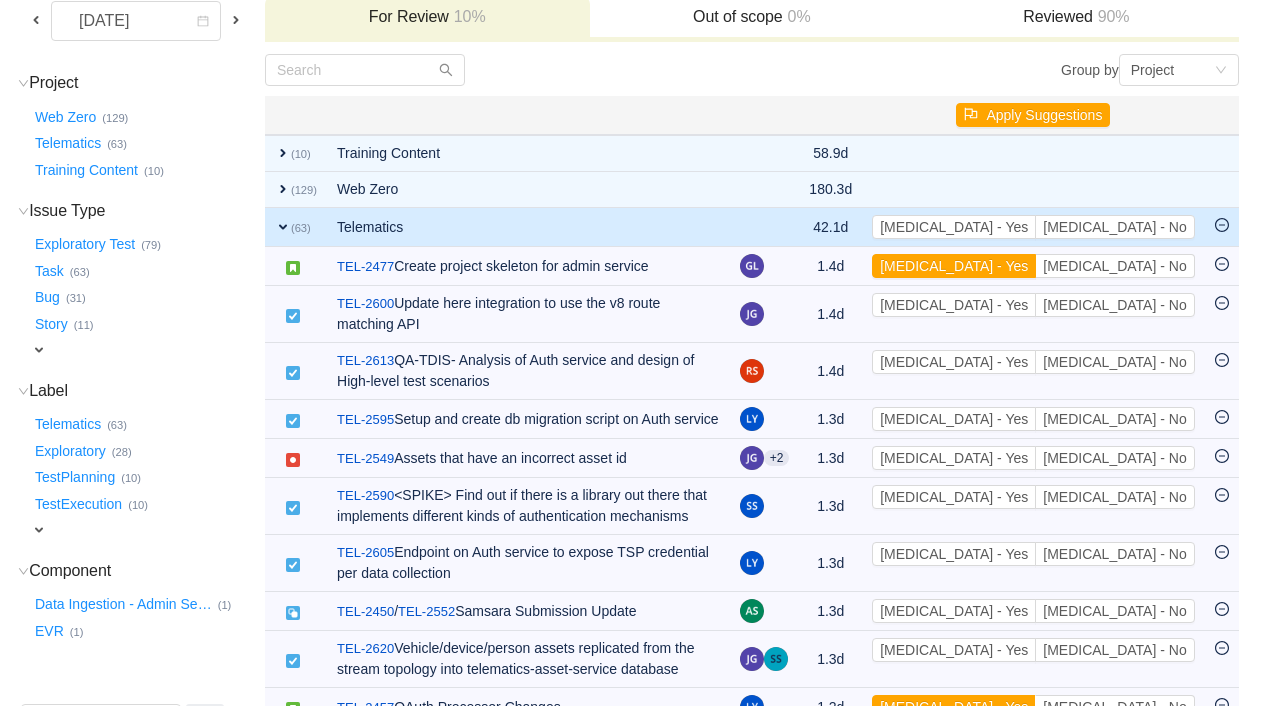 click on "[MEDICAL_DATA] - Yes" at bounding box center [954, 266] 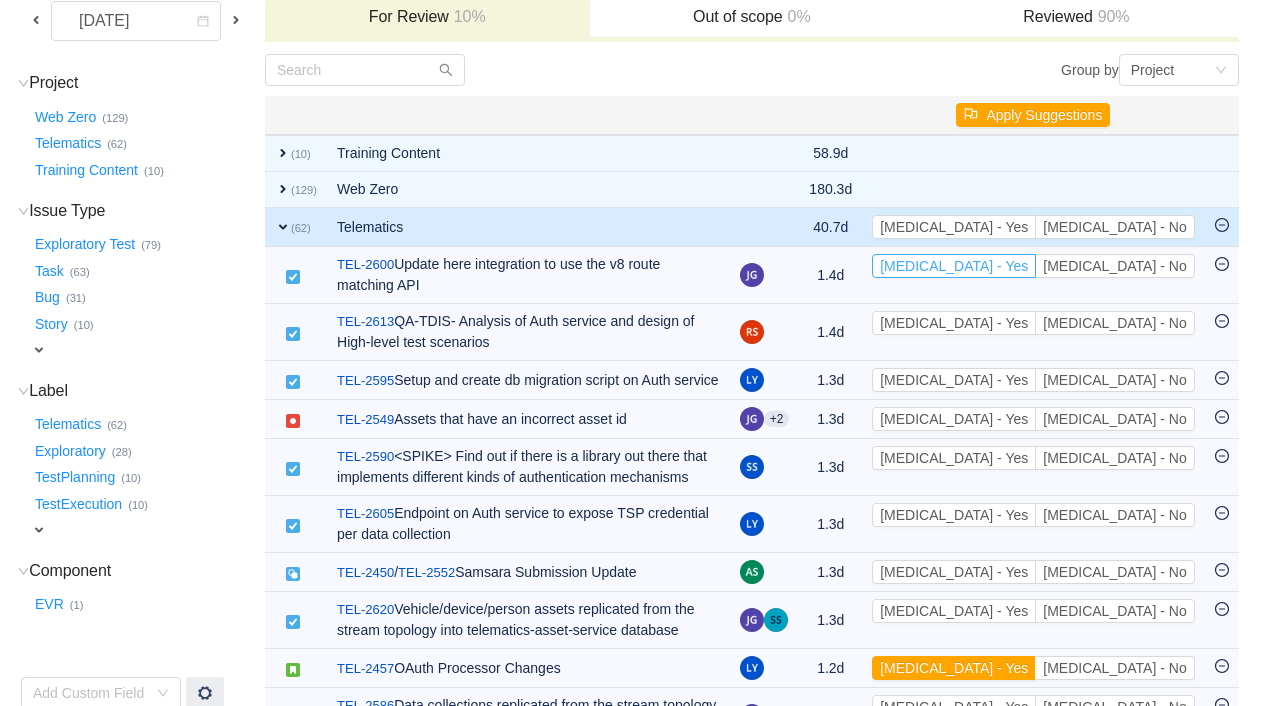 click on "[MEDICAL_DATA] - Yes" at bounding box center [954, 266] 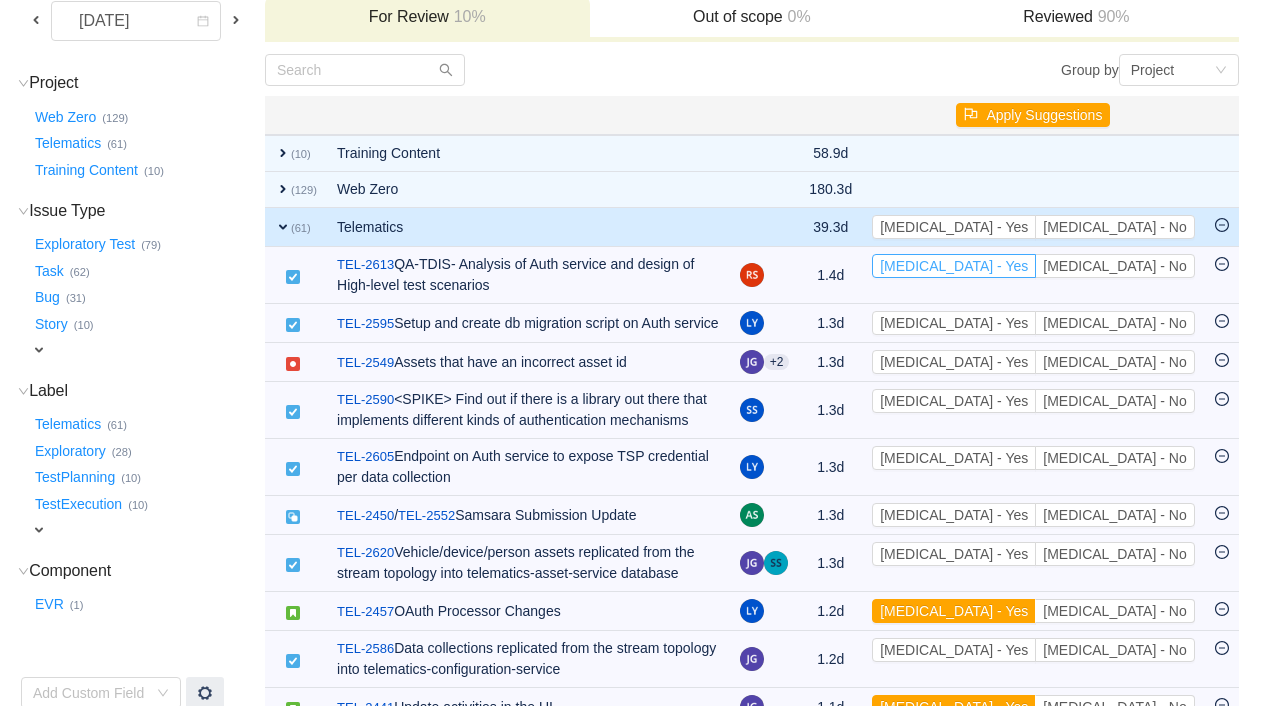 click on "[MEDICAL_DATA] - Yes" at bounding box center (954, 266) 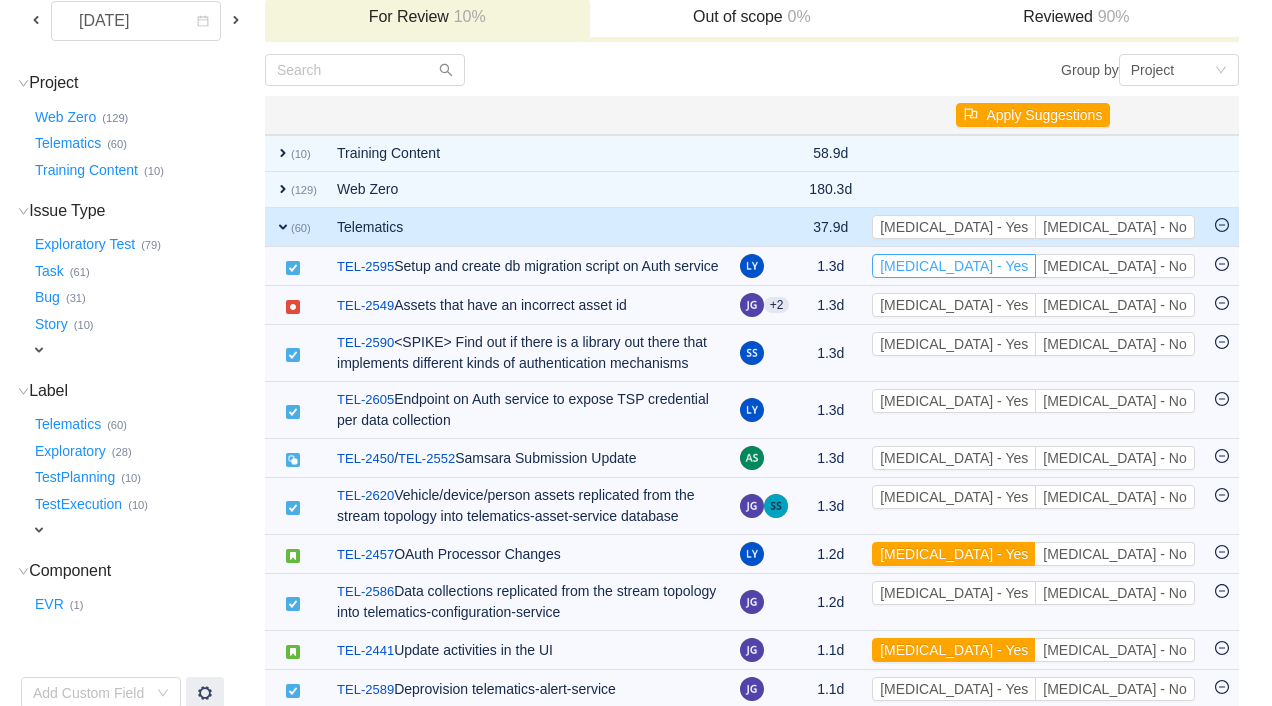 click on "[MEDICAL_DATA] - Yes" at bounding box center [954, 266] 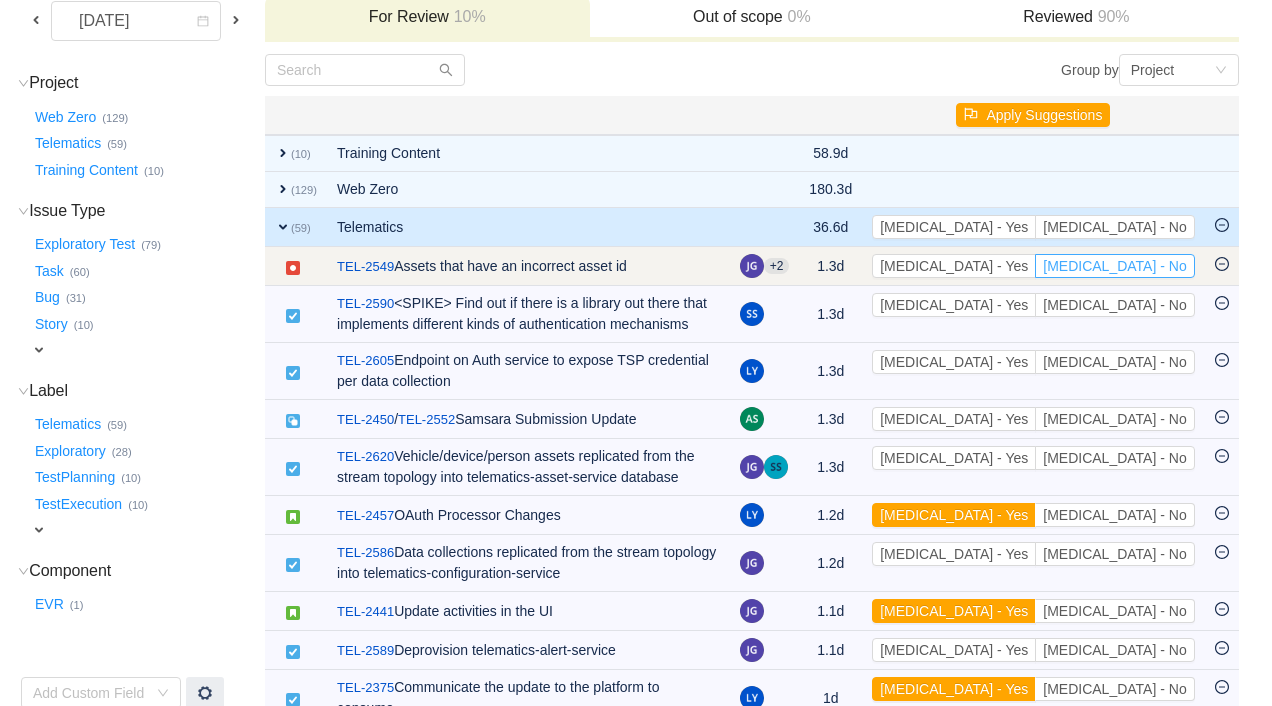 click on "[MEDICAL_DATA] - No" at bounding box center [1114, 266] 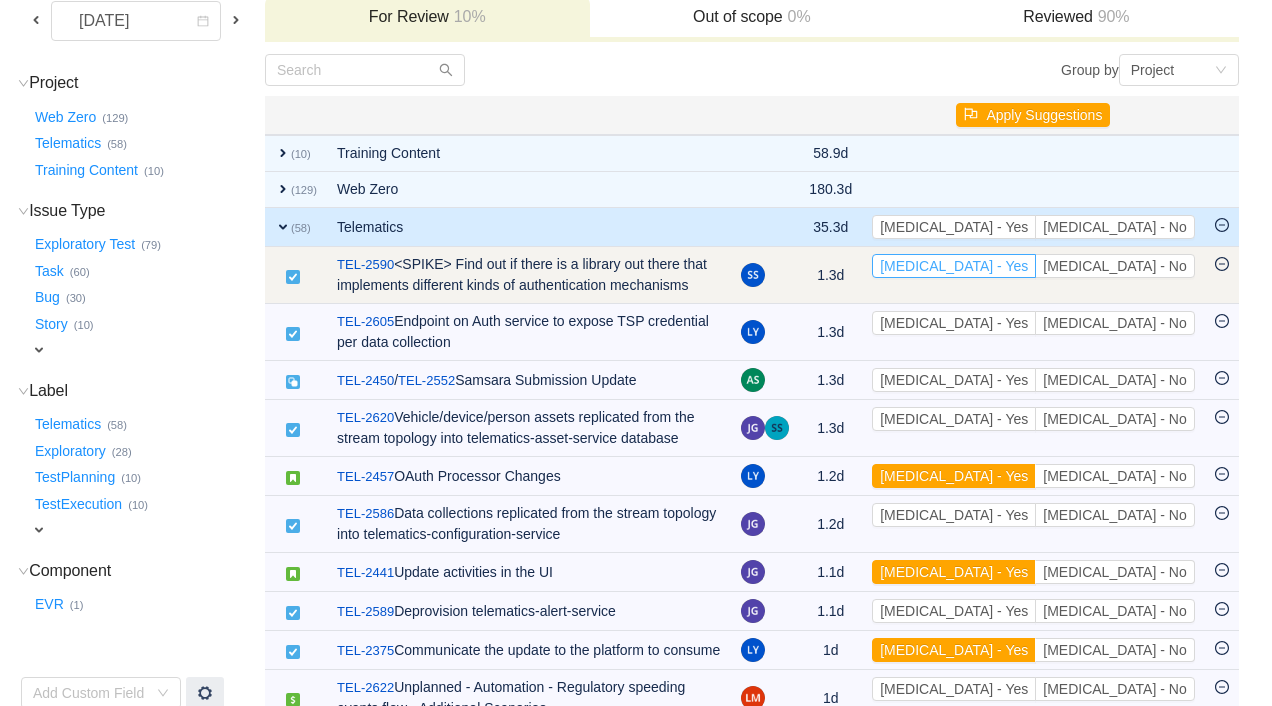 click on "[MEDICAL_DATA] - Yes" at bounding box center [954, 266] 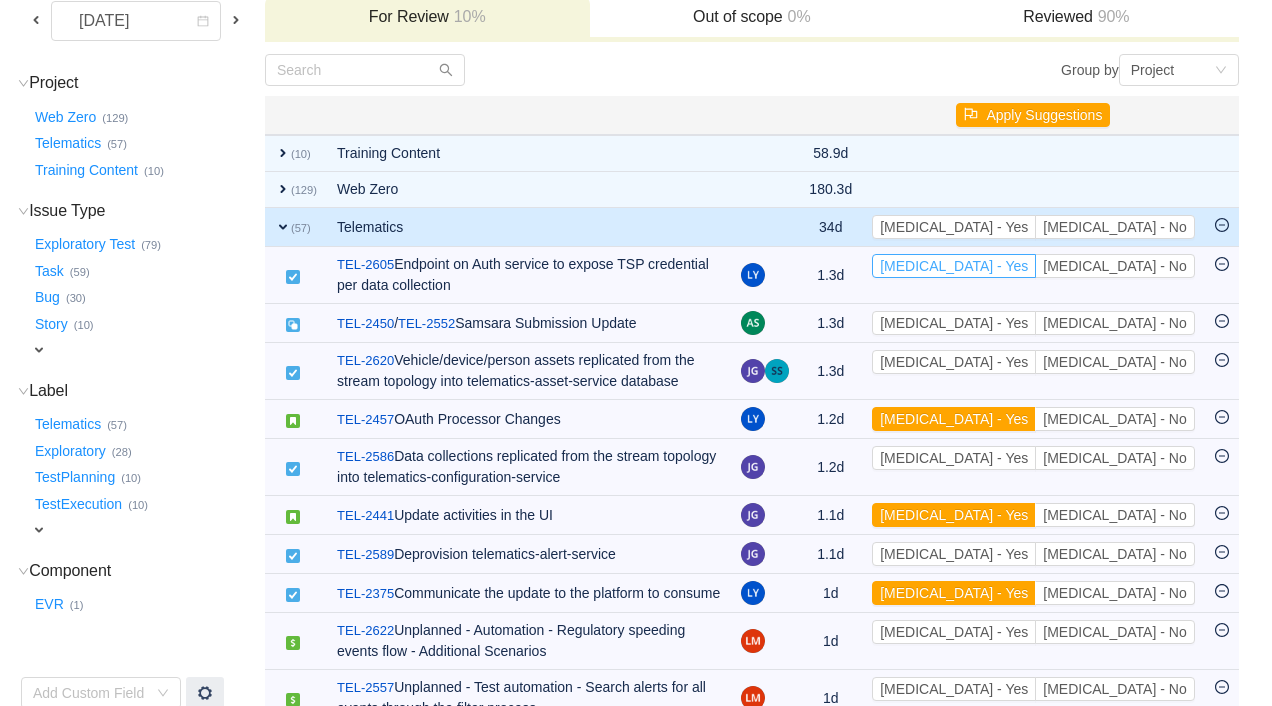 click on "[MEDICAL_DATA] - Yes" at bounding box center [954, 266] 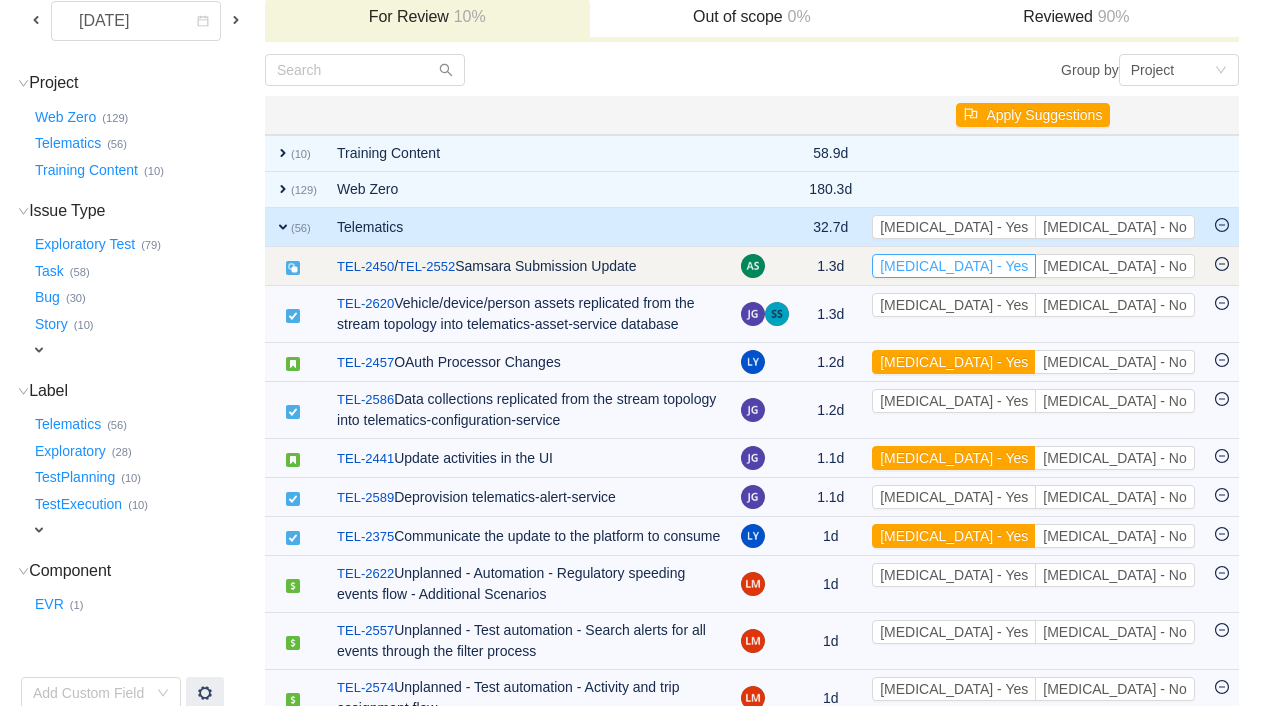 click on "[MEDICAL_DATA] - Yes" at bounding box center (954, 266) 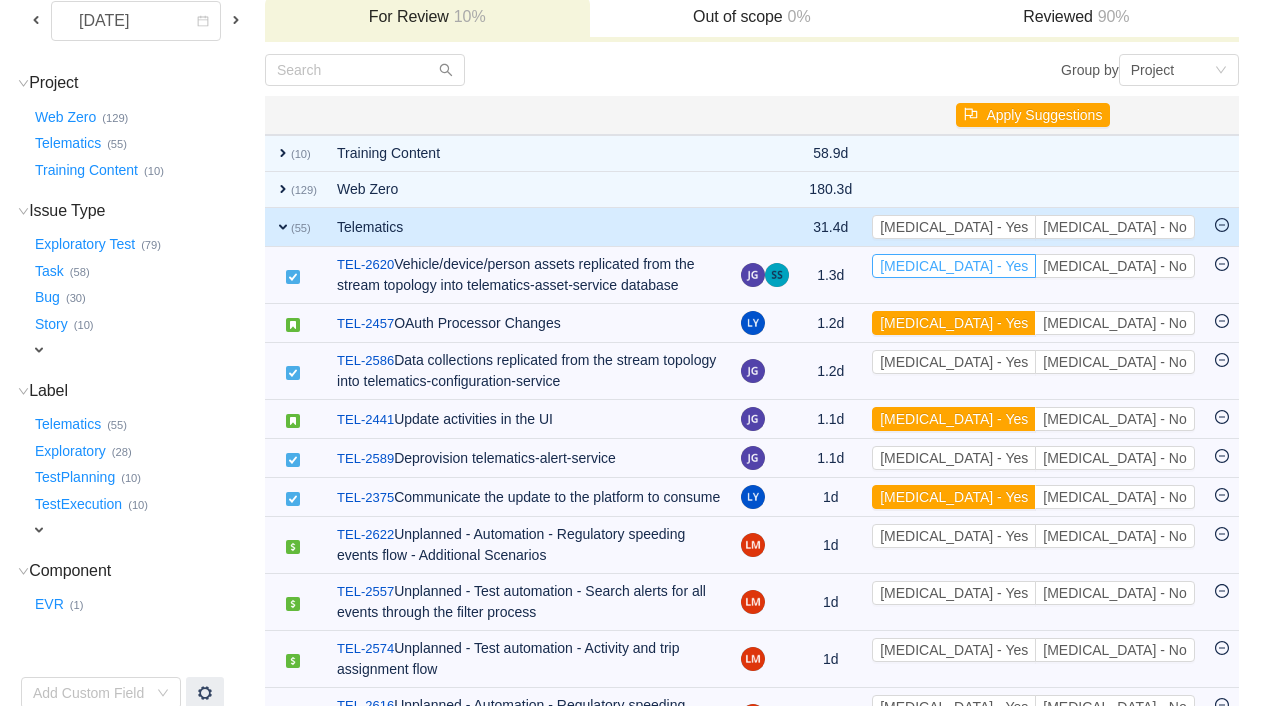 click on "[MEDICAL_DATA] - Yes" at bounding box center (954, 266) 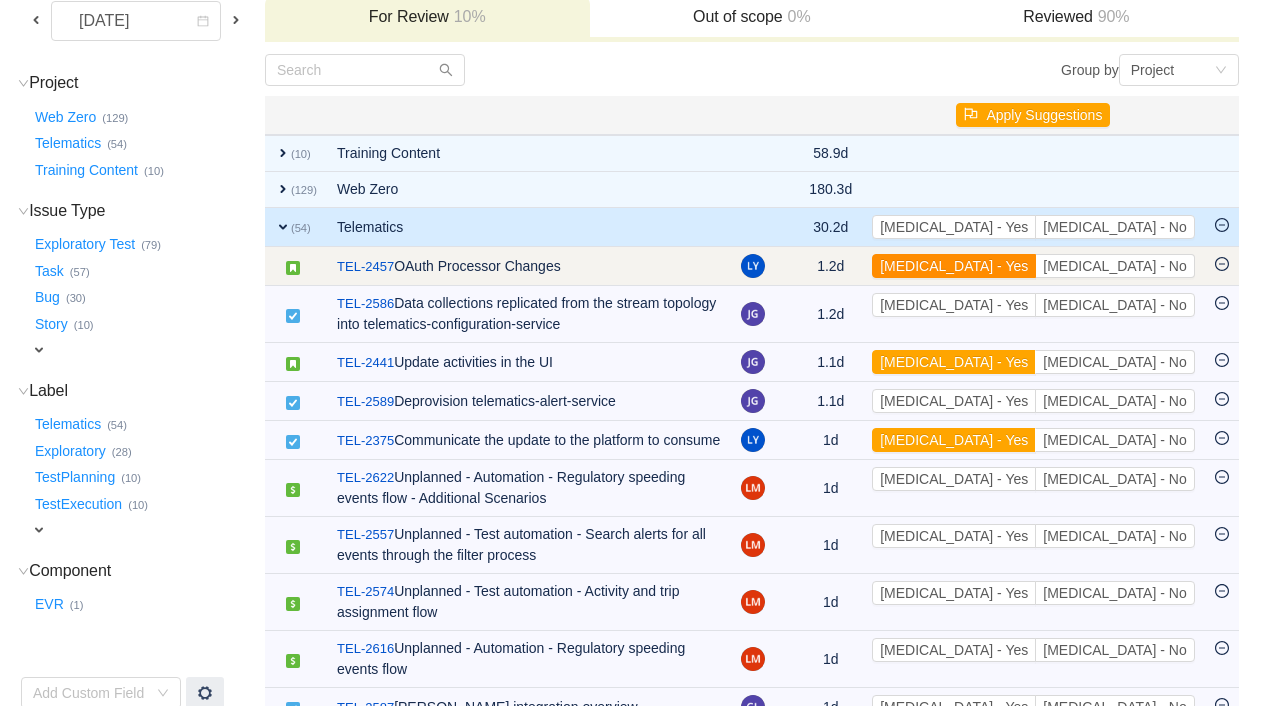 click on "[MEDICAL_DATA] - Yes" at bounding box center (954, 266) 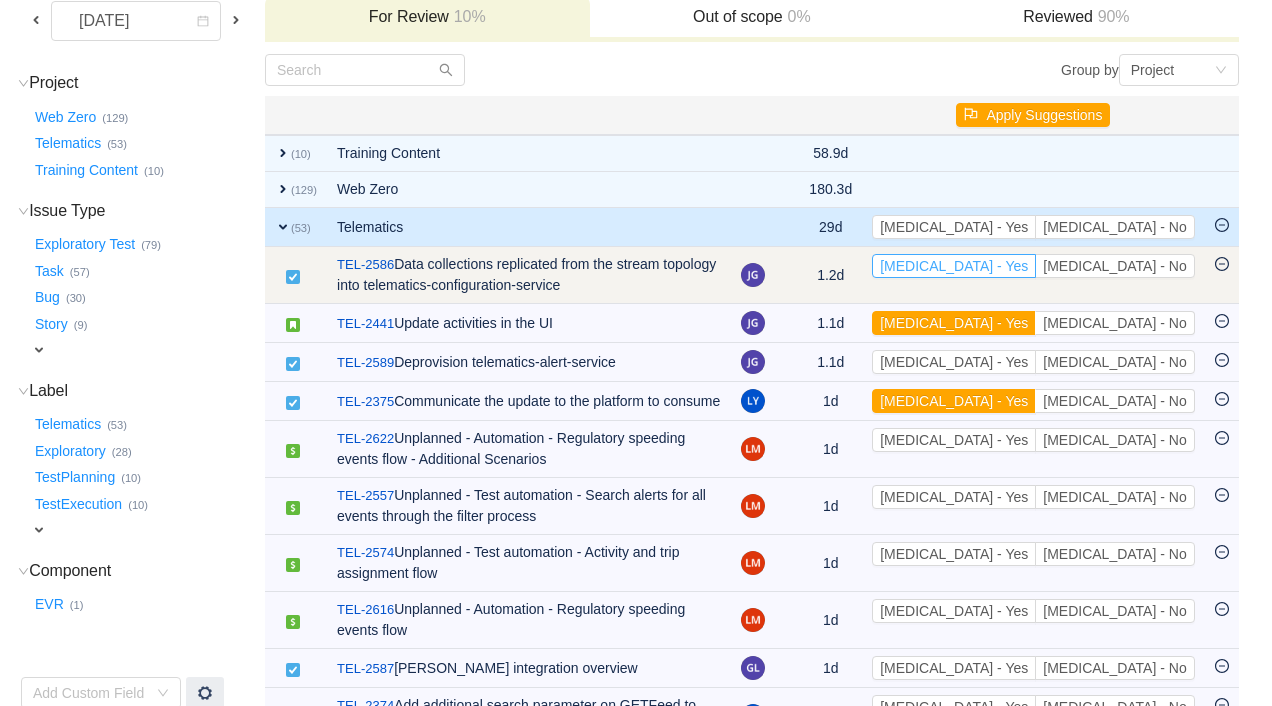 click on "[MEDICAL_DATA] - Yes" at bounding box center [954, 266] 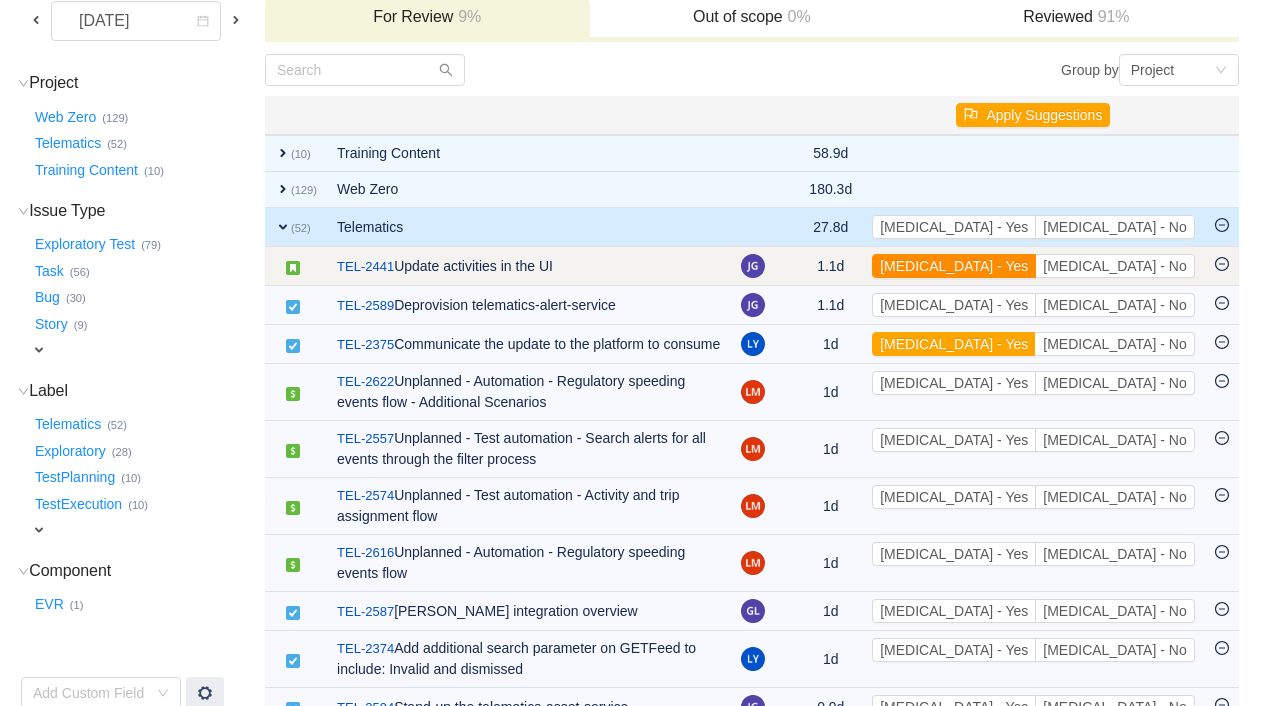 click on "[MEDICAL_DATA] - Yes" at bounding box center (954, 266) 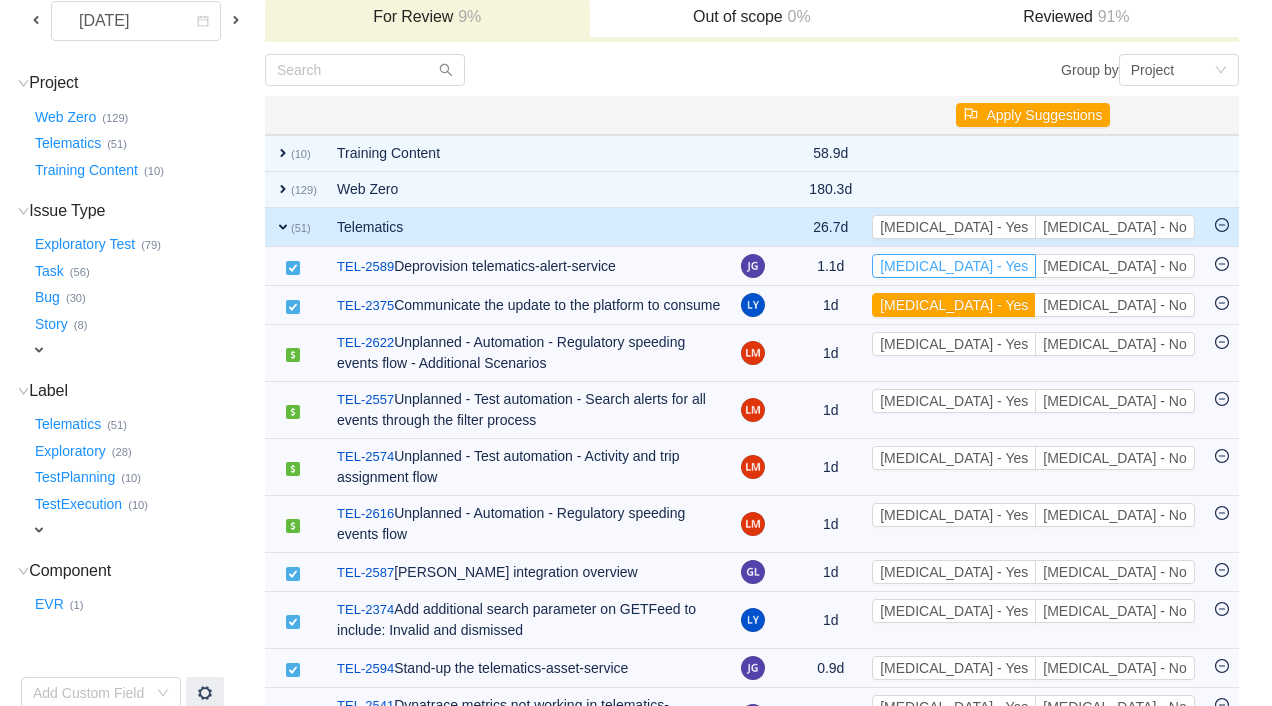 click on "[MEDICAL_DATA] - Yes" at bounding box center [954, 266] 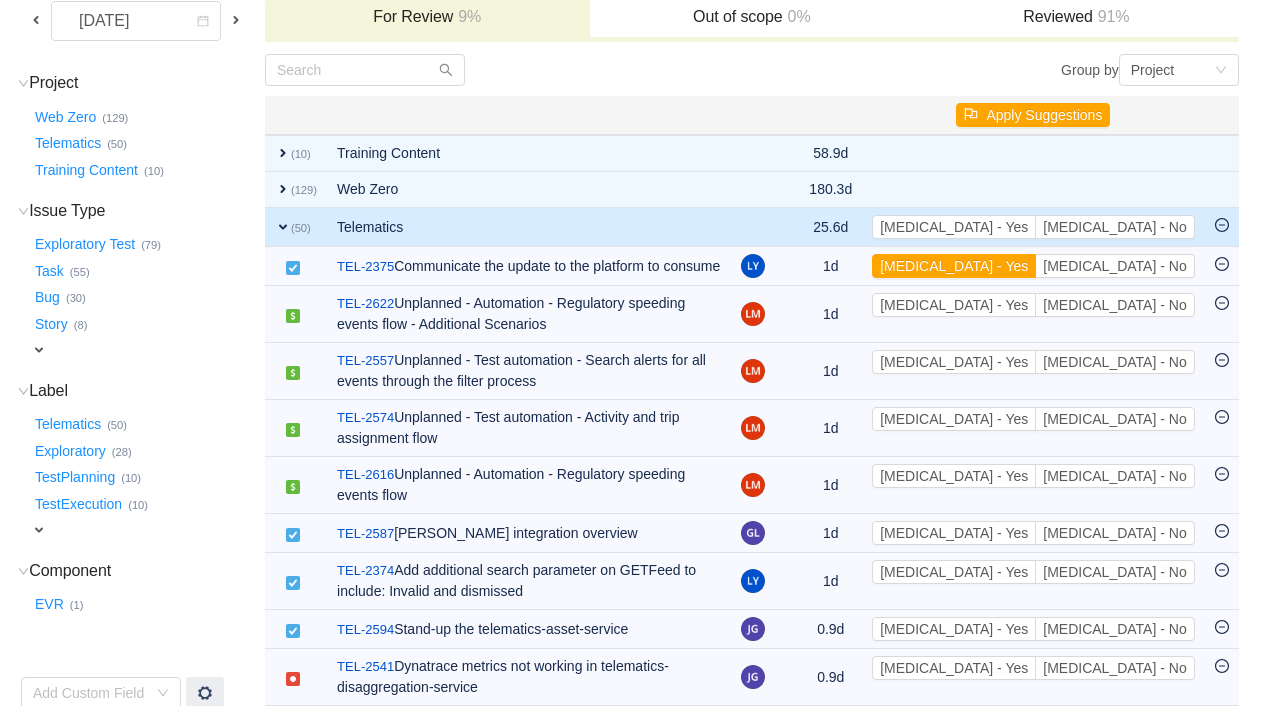 click on "[MEDICAL_DATA] - Yes" at bounding box center [954, 266] 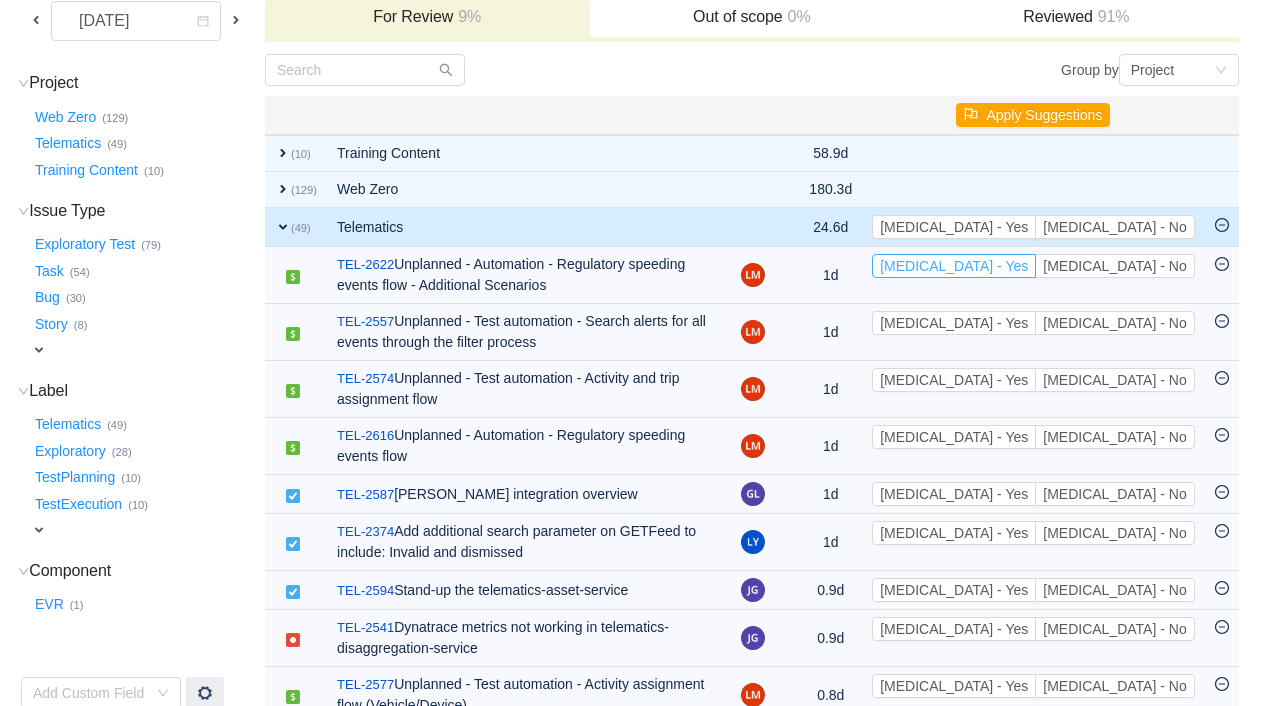 click on "[MEDICAL_DATA] - Yes" at bounding box center (954, 266) 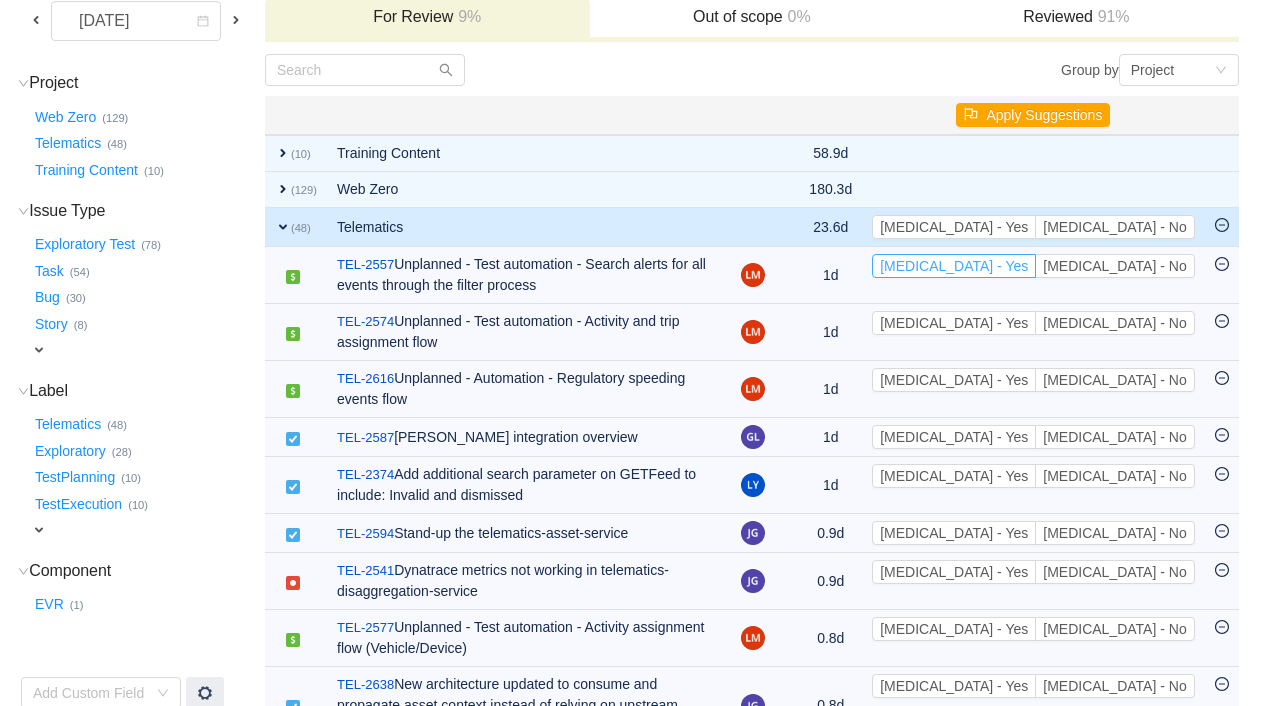 click on "[MEDICAL_DATA] - Yes" at bounding box center [954, 266] 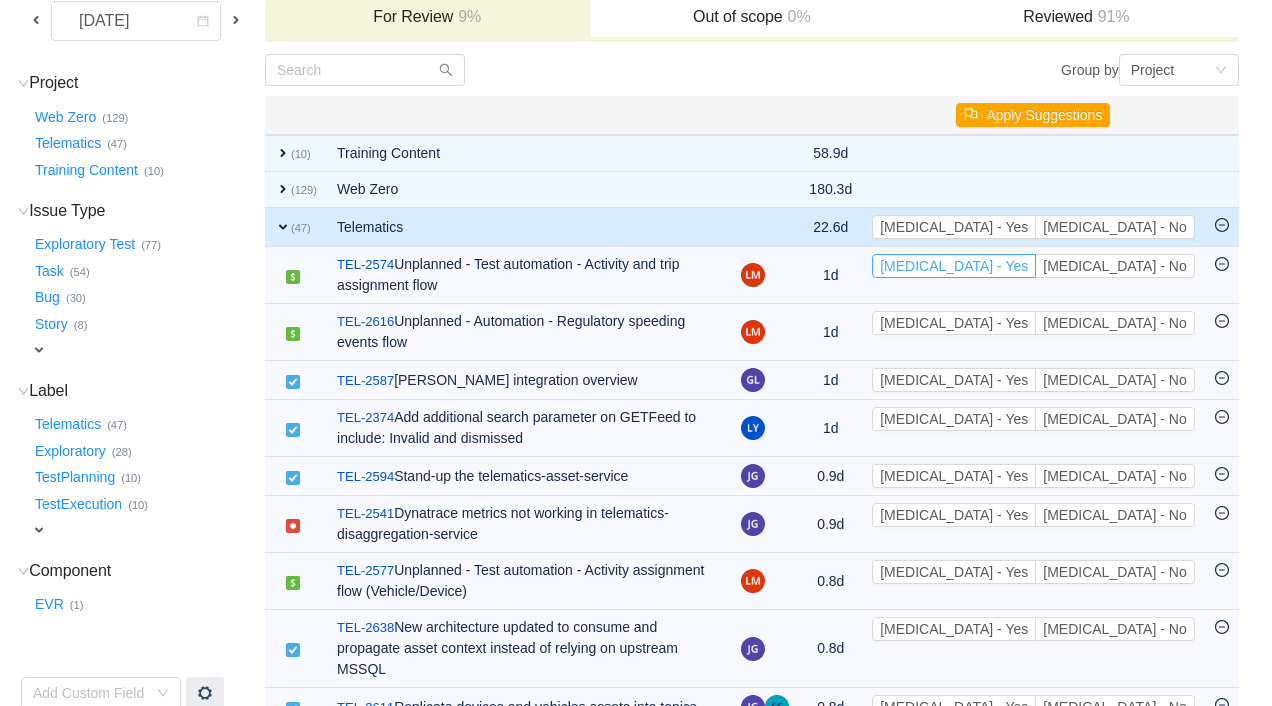 click on "[MEDICAL_DATA] - Yes" at bounding box center (954, 266) 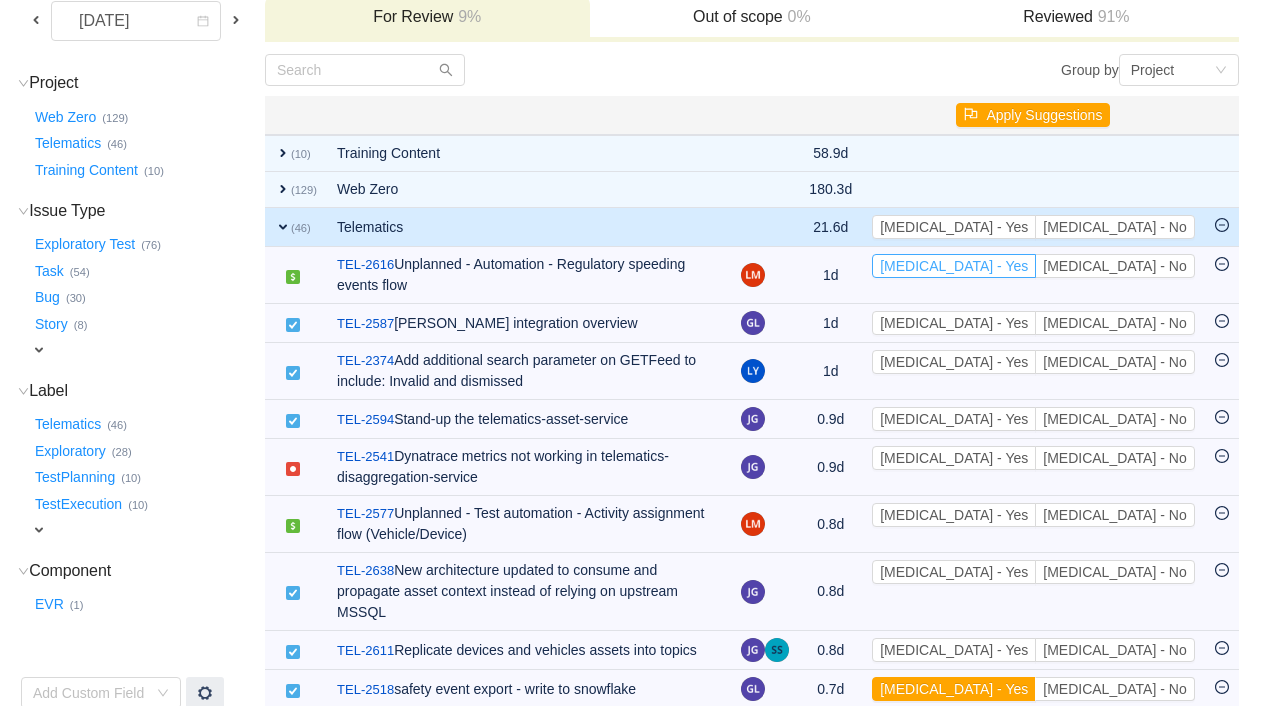 click on "[MEDICAL_DATA] - Yes" at bounding box center (954, 266) 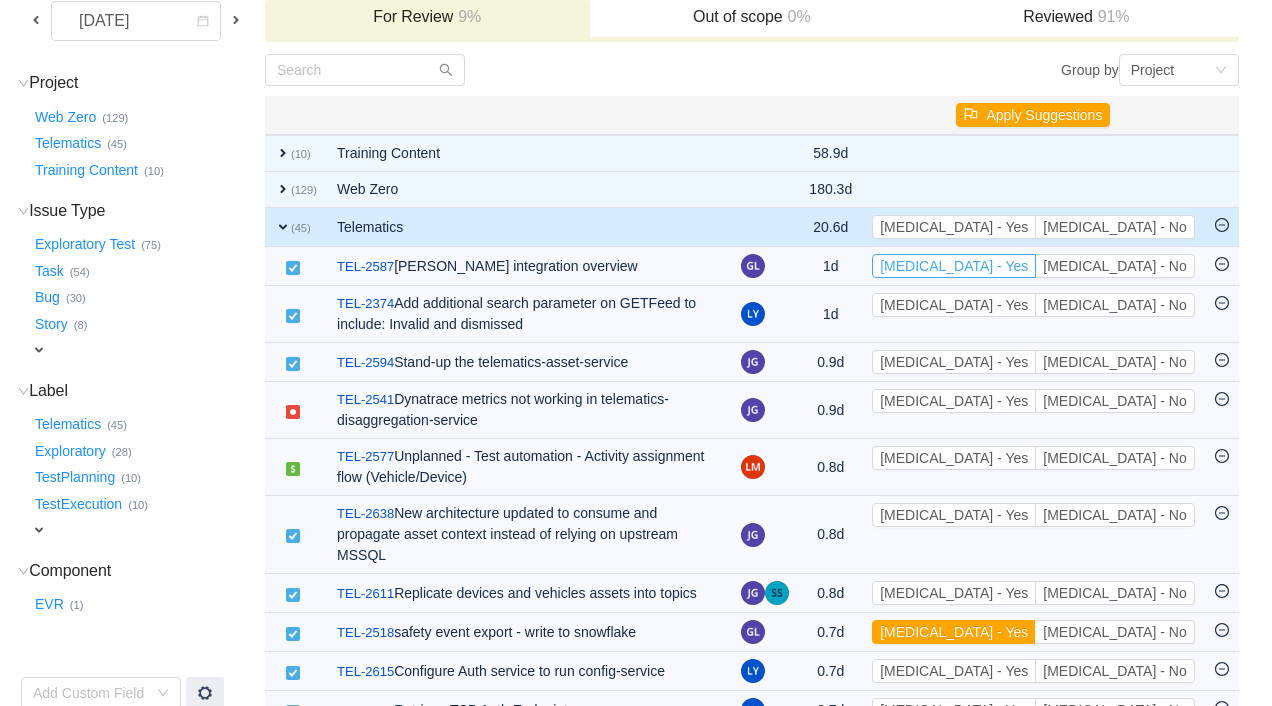 click on "[MEDICAL_DATA] - Yes" at bounding box center [954, 266] 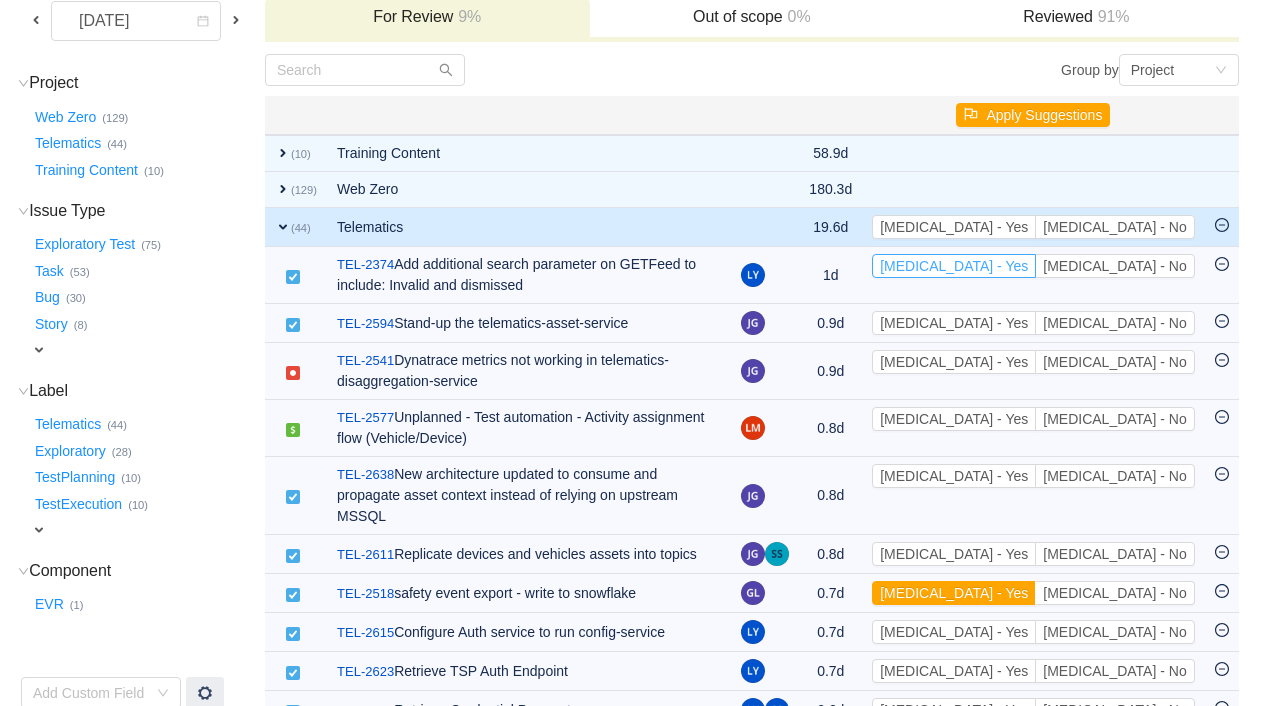 click on "[MEDICAL_DATA] - Yes" at bounding box center [954, 266] 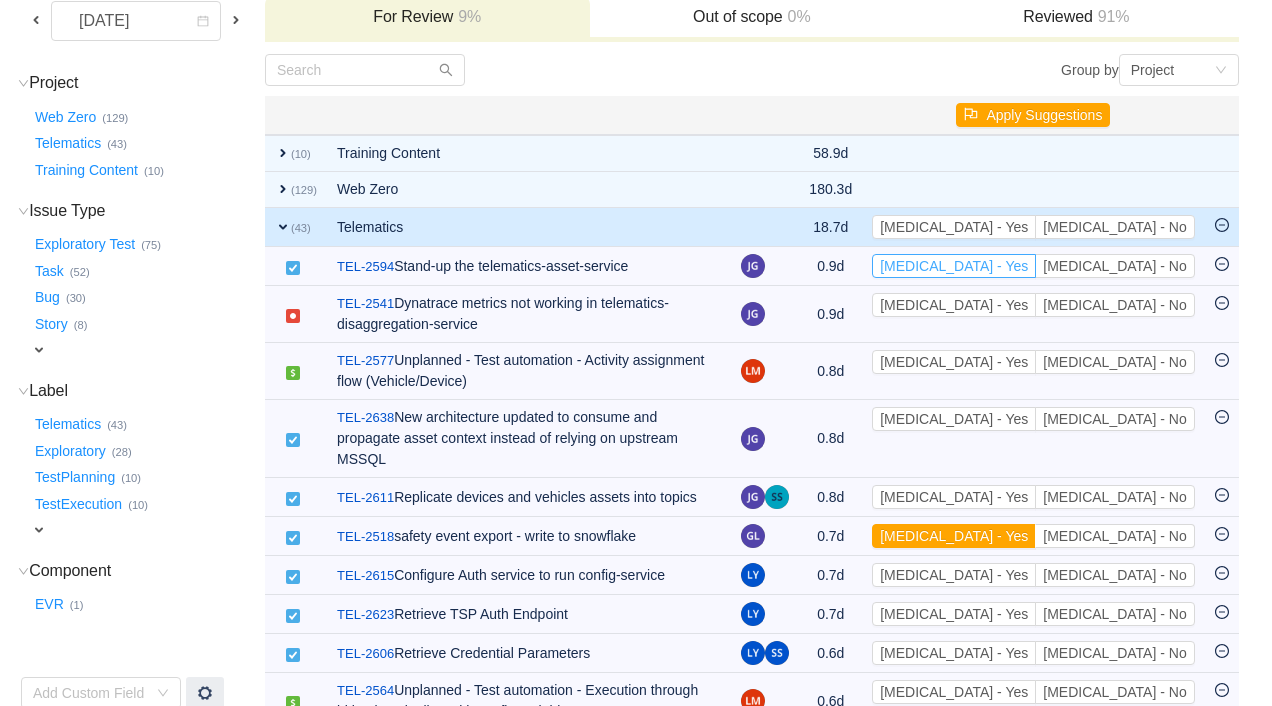 click on "[MEDICAL_DATA] - Yes" at bounding box center [954, 266] 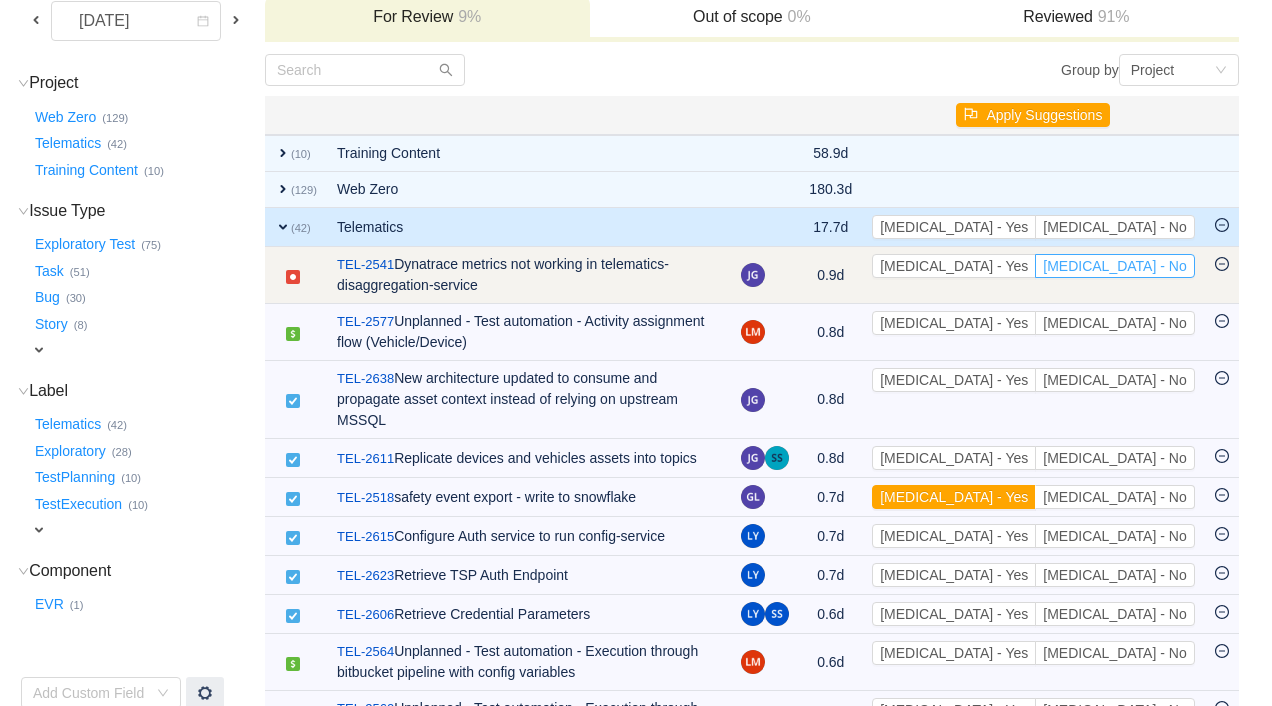 click on "[MEDICAL_DATA] - No" at bounding box center (1114, 266) 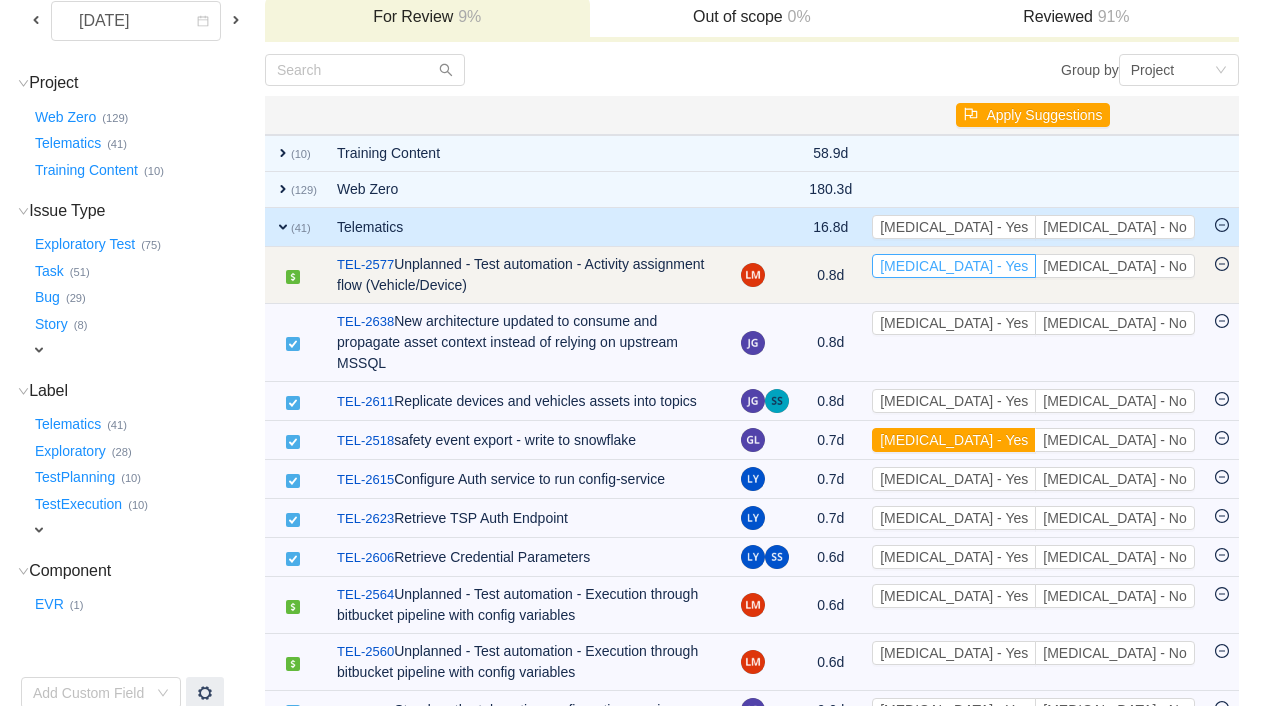 click on "[MEDICAL_DATA] - Yes" at bounding box center (954, 266) 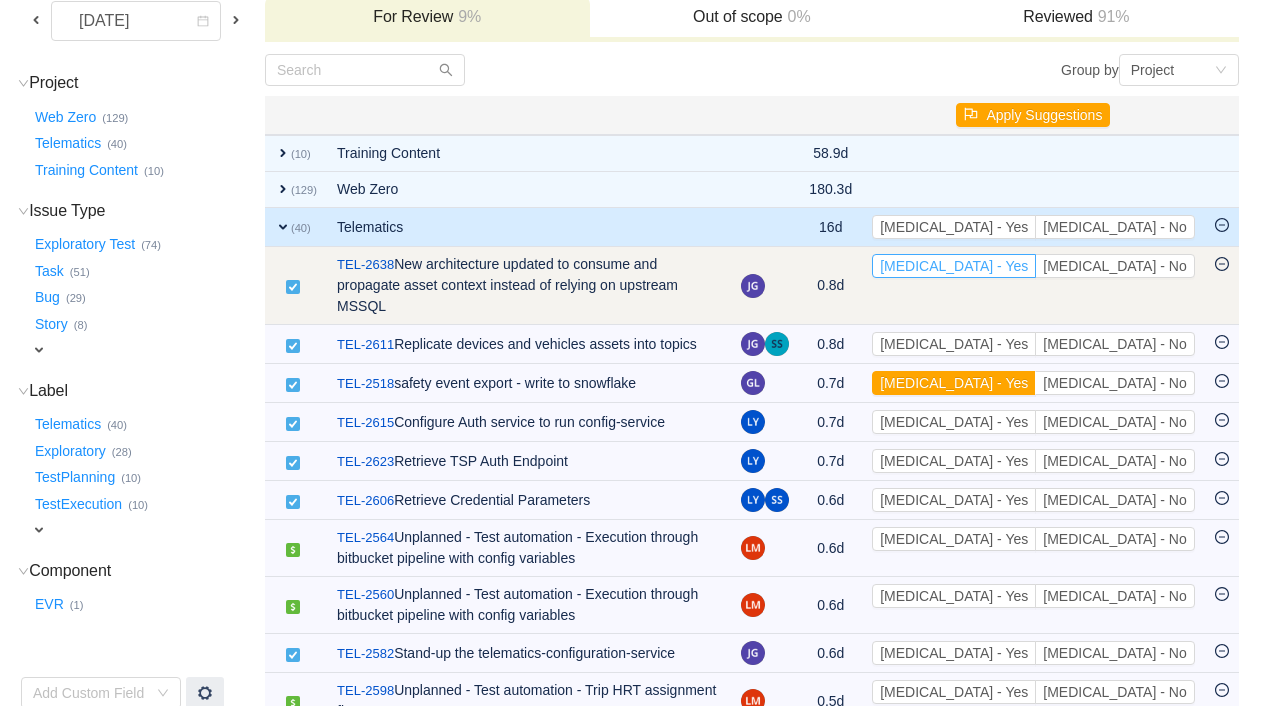 click on "[MEDICAL_DATA] - Yes" at bounding box center (954, 266) 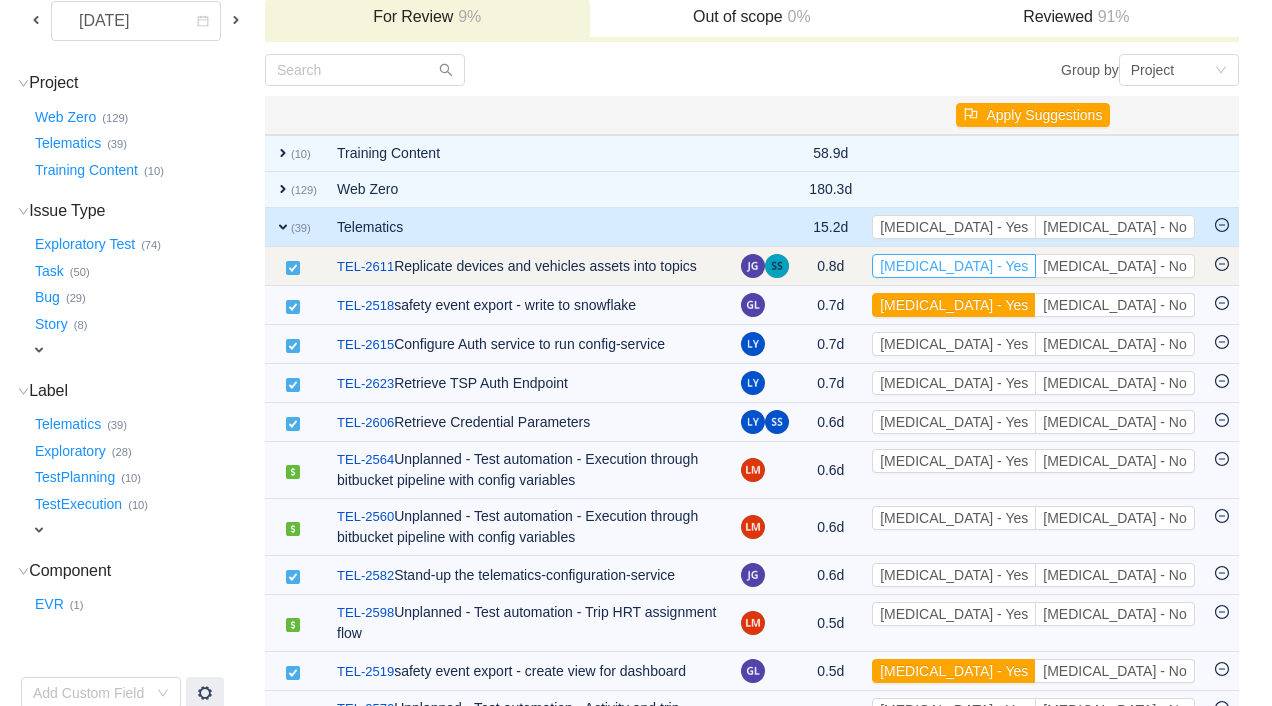 click on "[MEDICAL_DATA] - Yes" at bounding box center [954, 266] 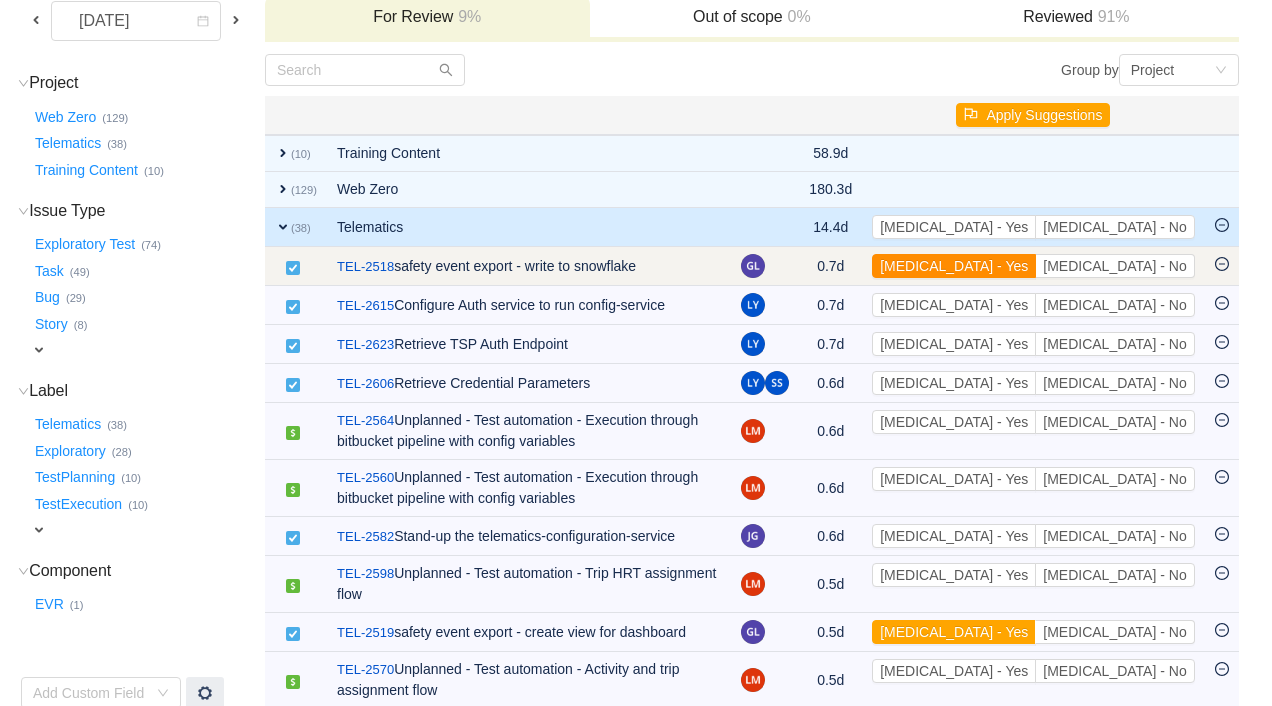click on "[MEDICAL_DATA] - Yes" at bounding box center [954, 266] 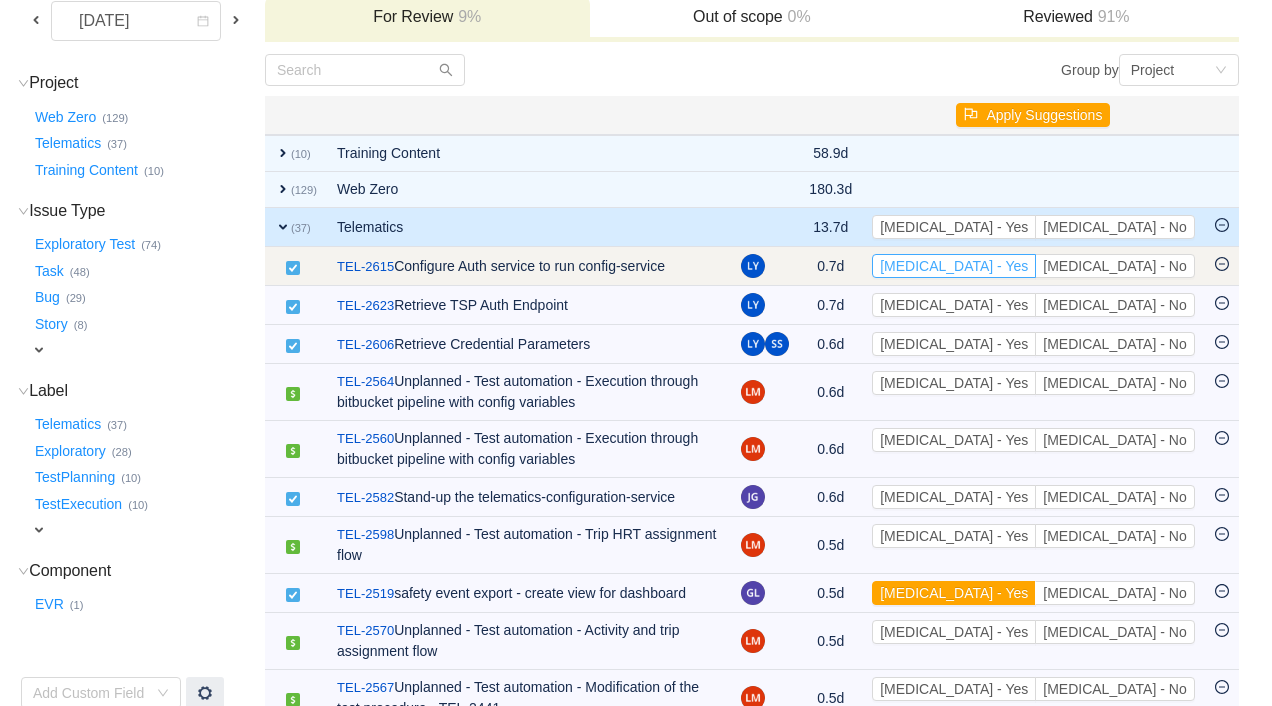click on "[MEDICAL_DATA] - Yes" at bounding box center [954, 266] 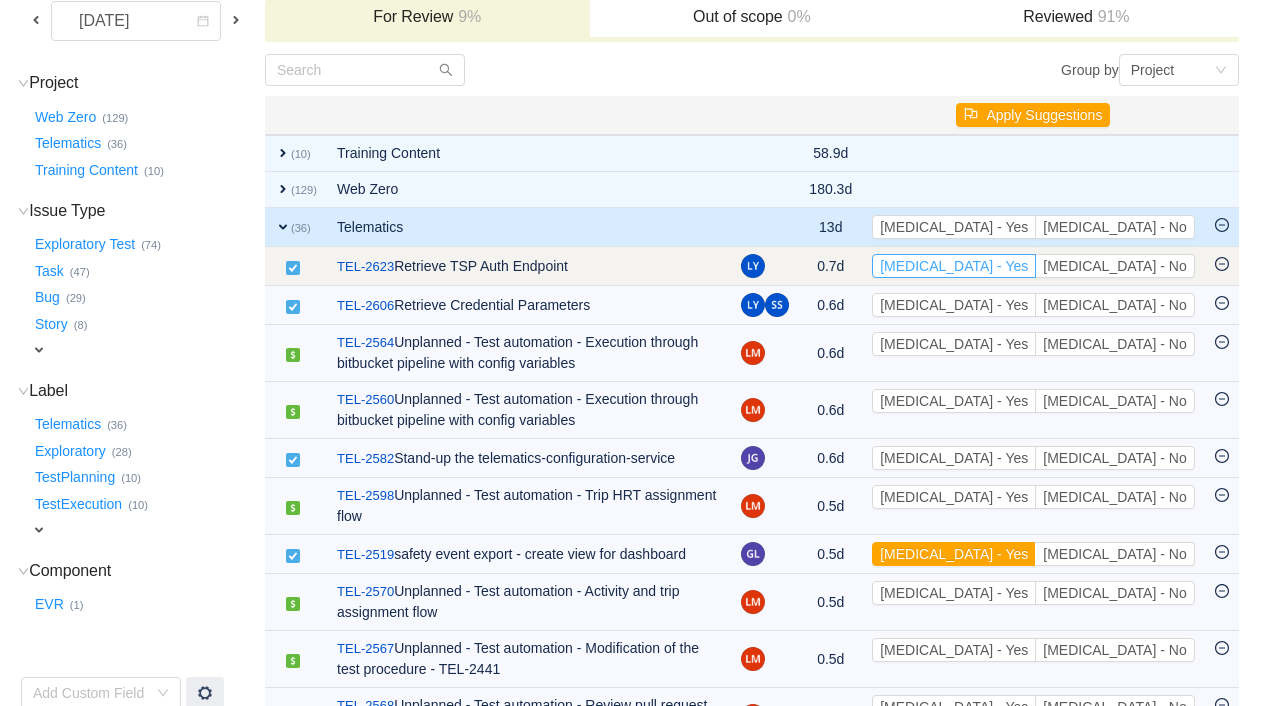 click on "[MEDICAL_DATA] - Yes" at bounding box center [954, 266] 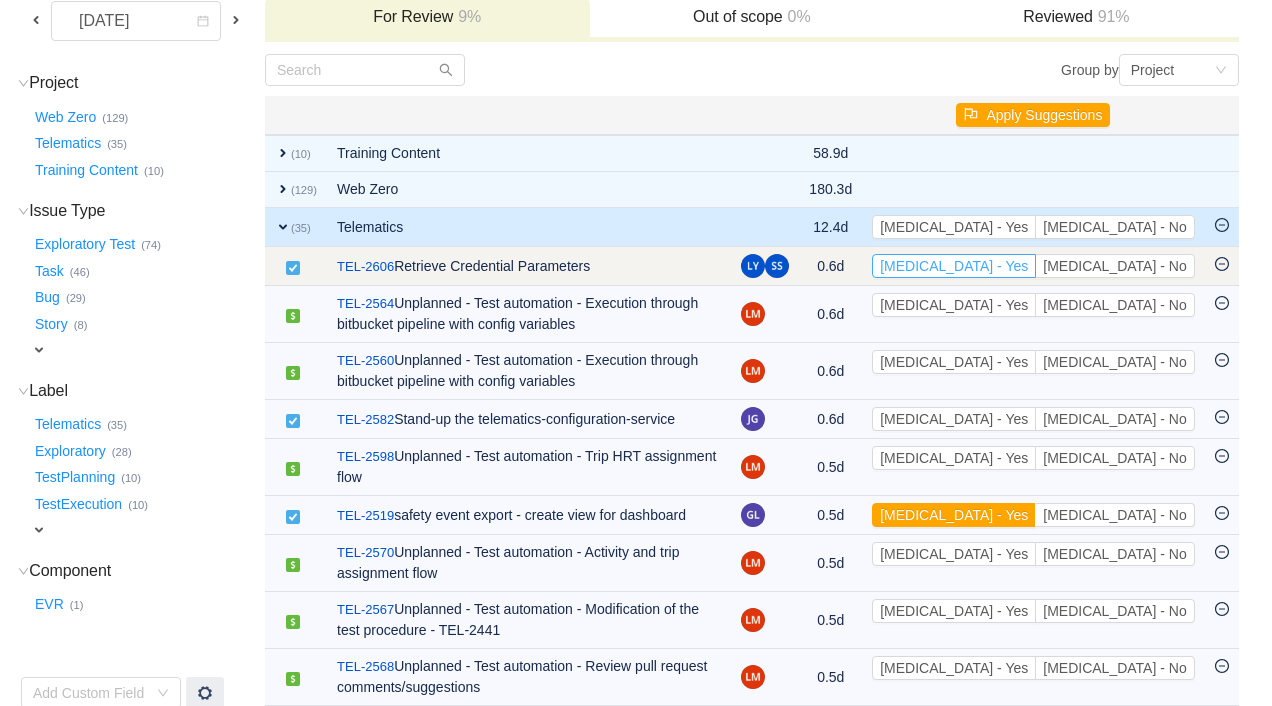 click on "[MEDICAL_DATA] - Yes" at bounding box center (954, 266) 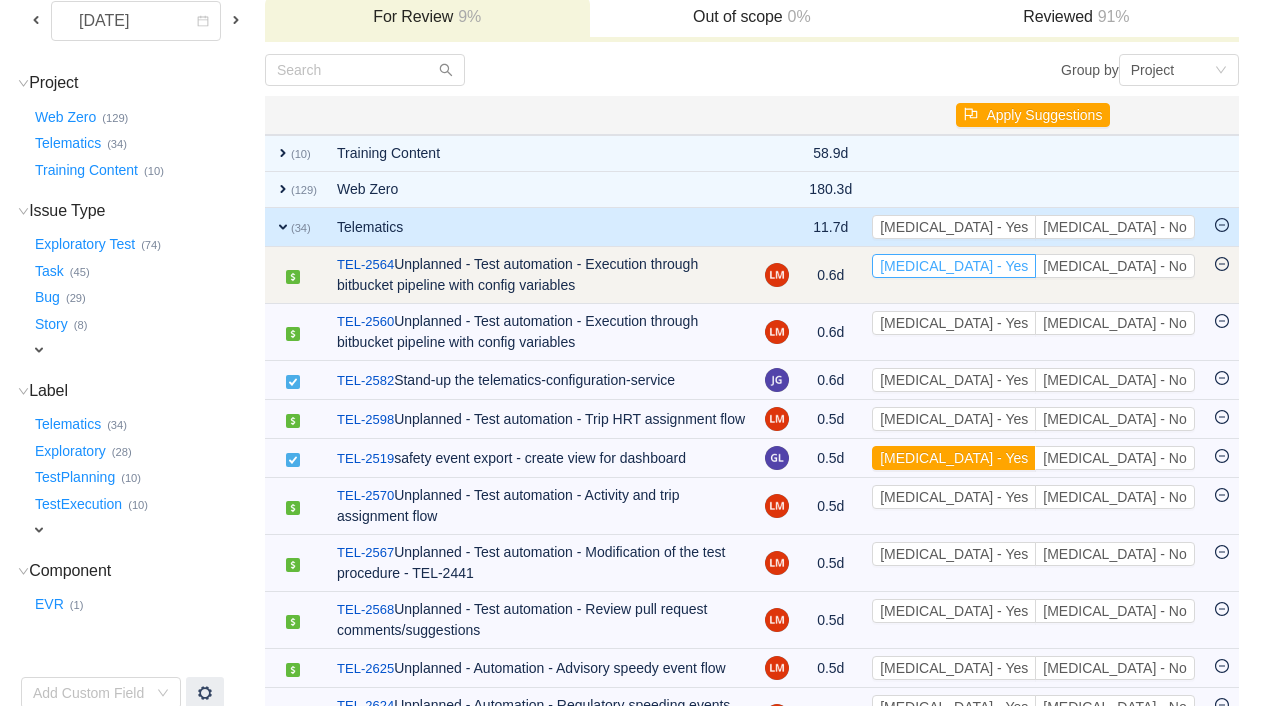 click on "[MEDICAL_DATA] - Yes" at bounding box center (954, 266) 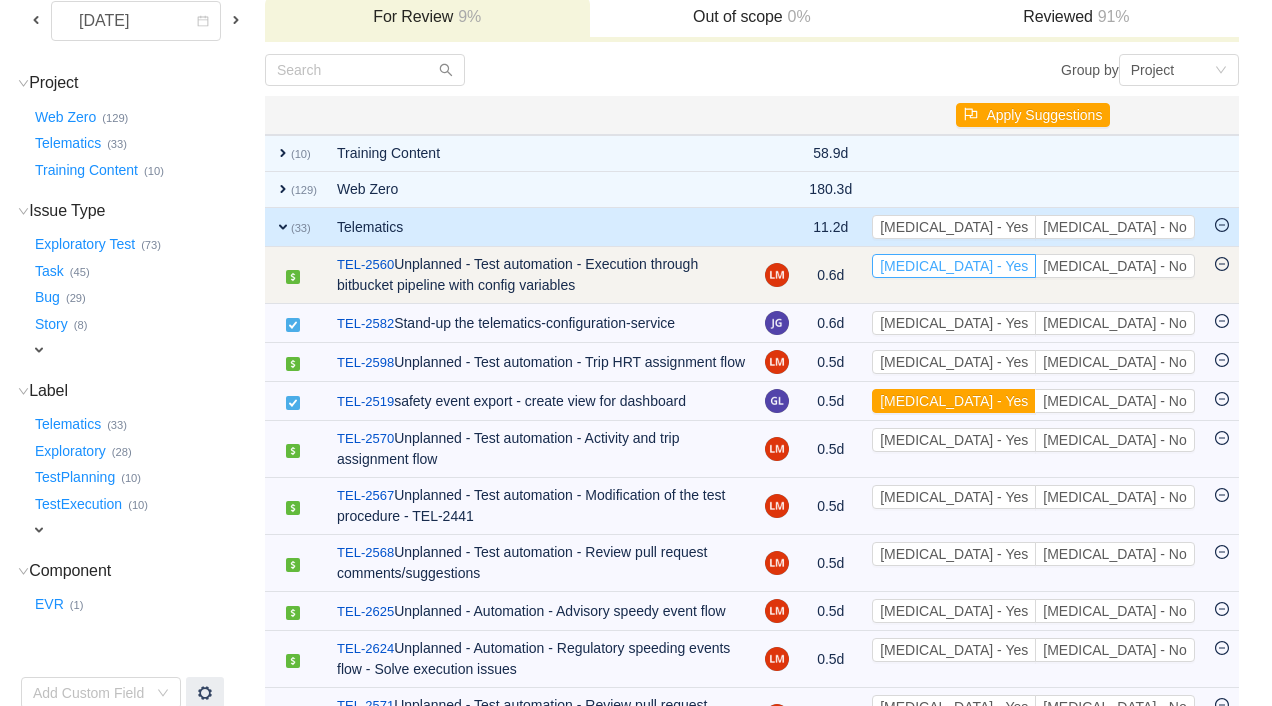 click on "[MEDICAL_DATA] - Yes" at bounding box center (954, 266) 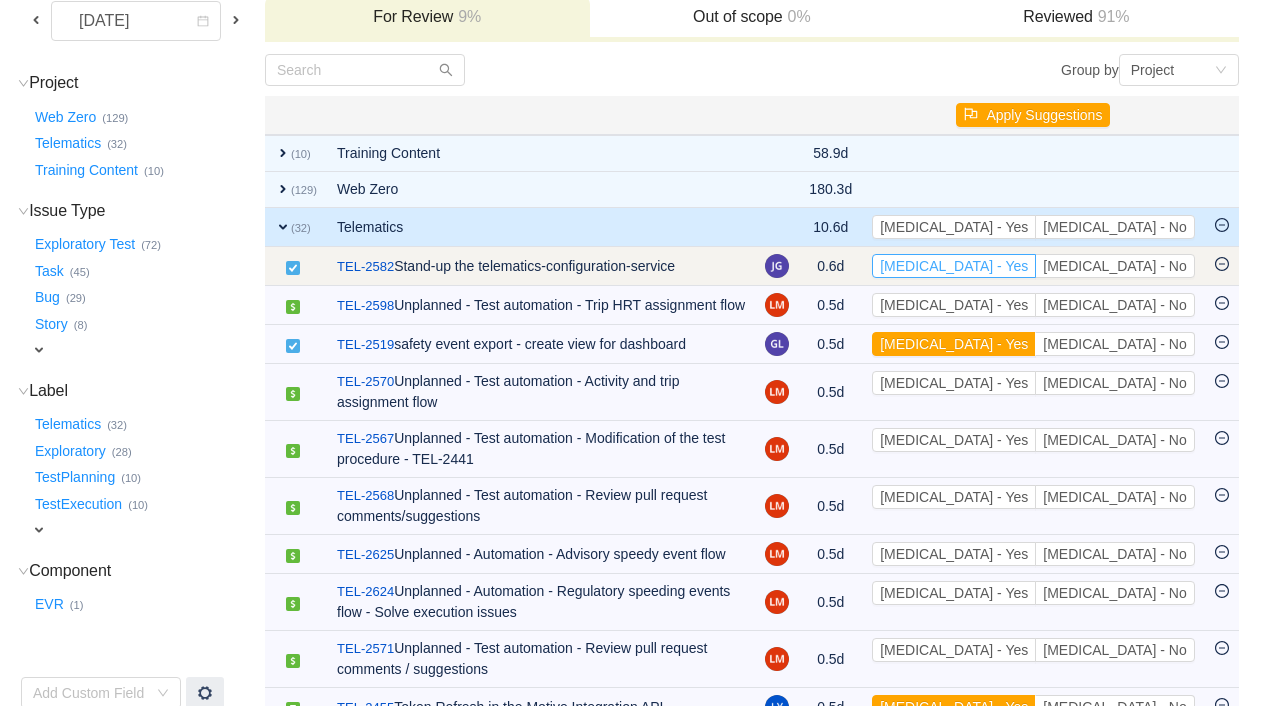click on "[MEDICAL_DATA] - Yes" at bounding box center [954, 266] 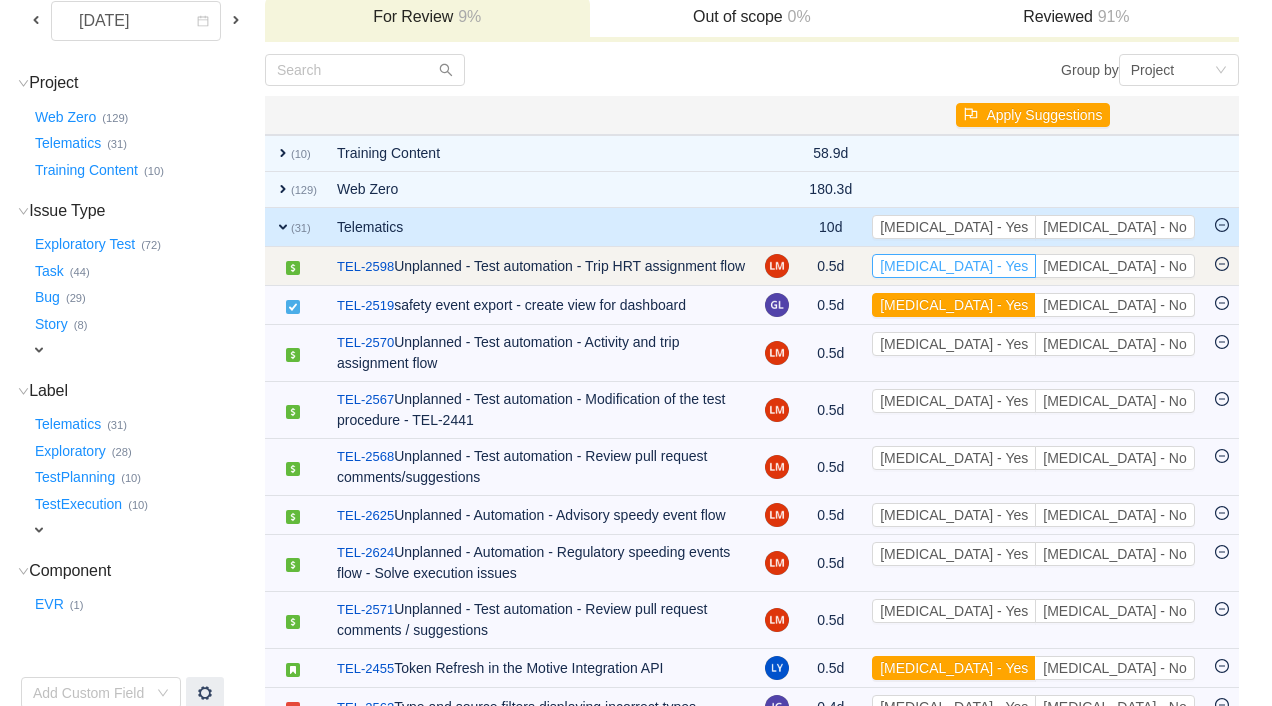 click on "[MEDICAL_DATA] - Yes" at bounding box center [954, 266] 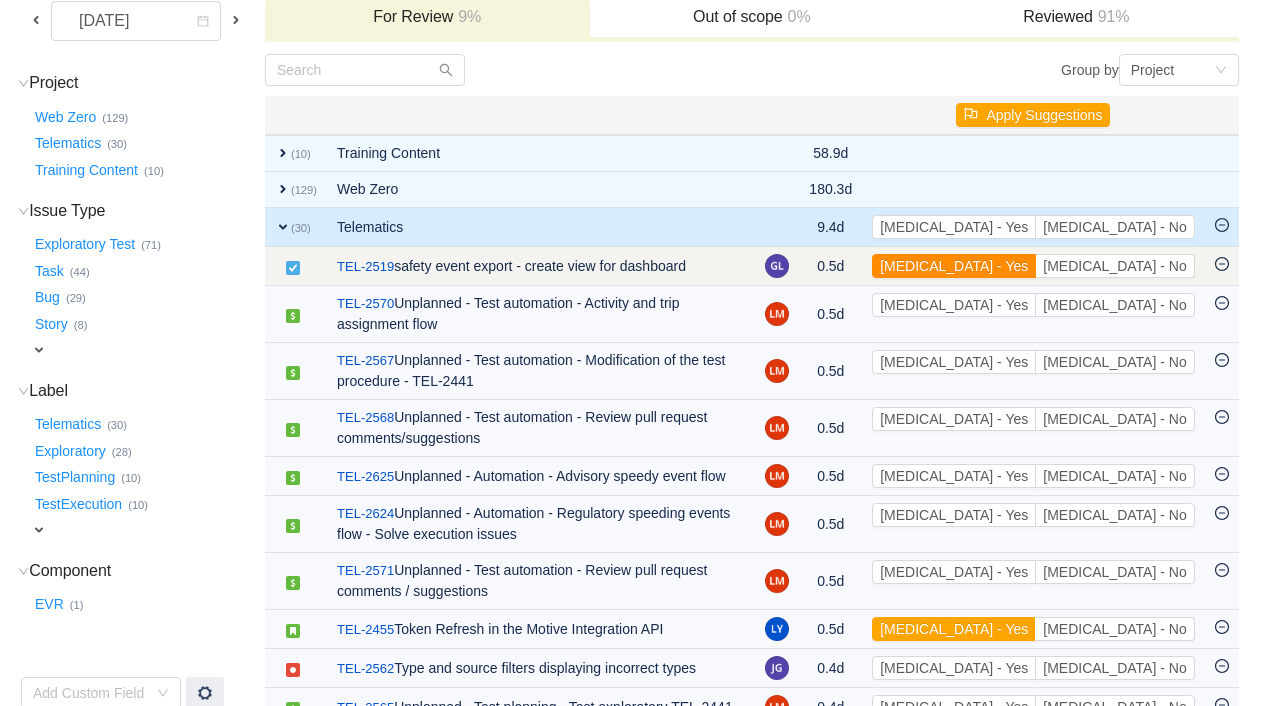click on "[MEDICAL_DATA] - Yes" at bounding box center (954, 266) 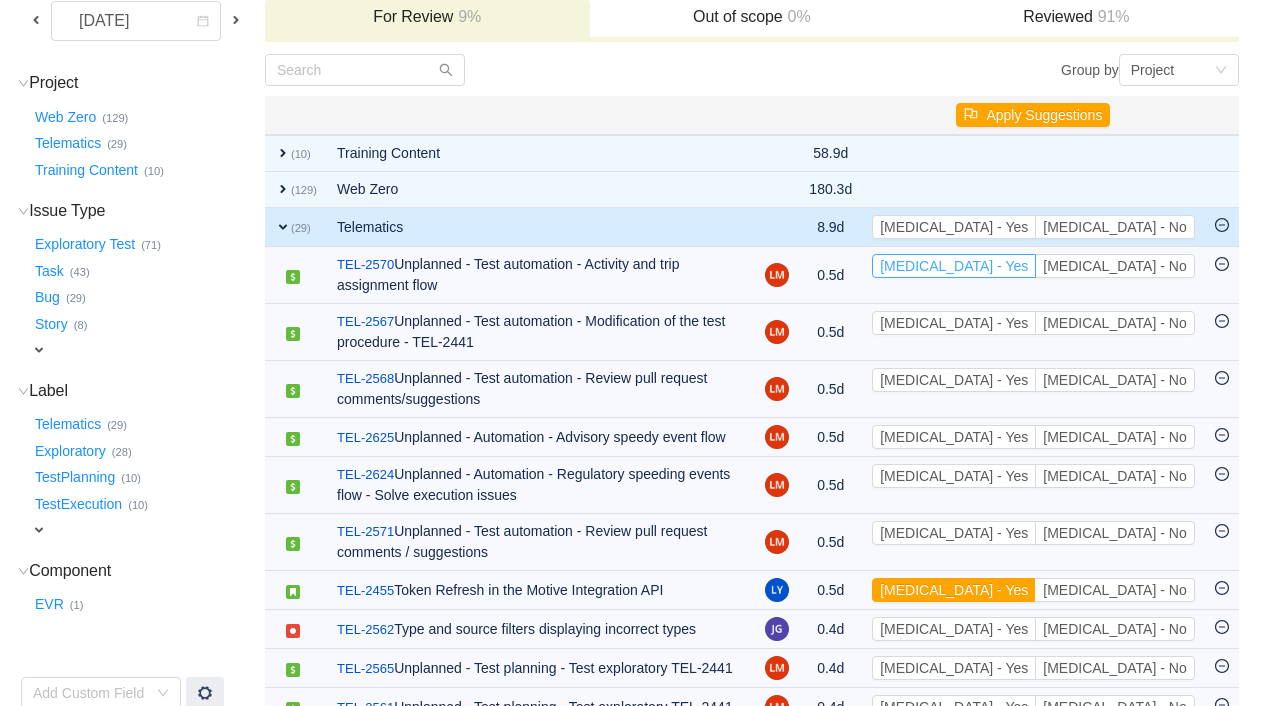 click on "[MEDICAL_DATA] - Yes" at bounding box center (954, 266) 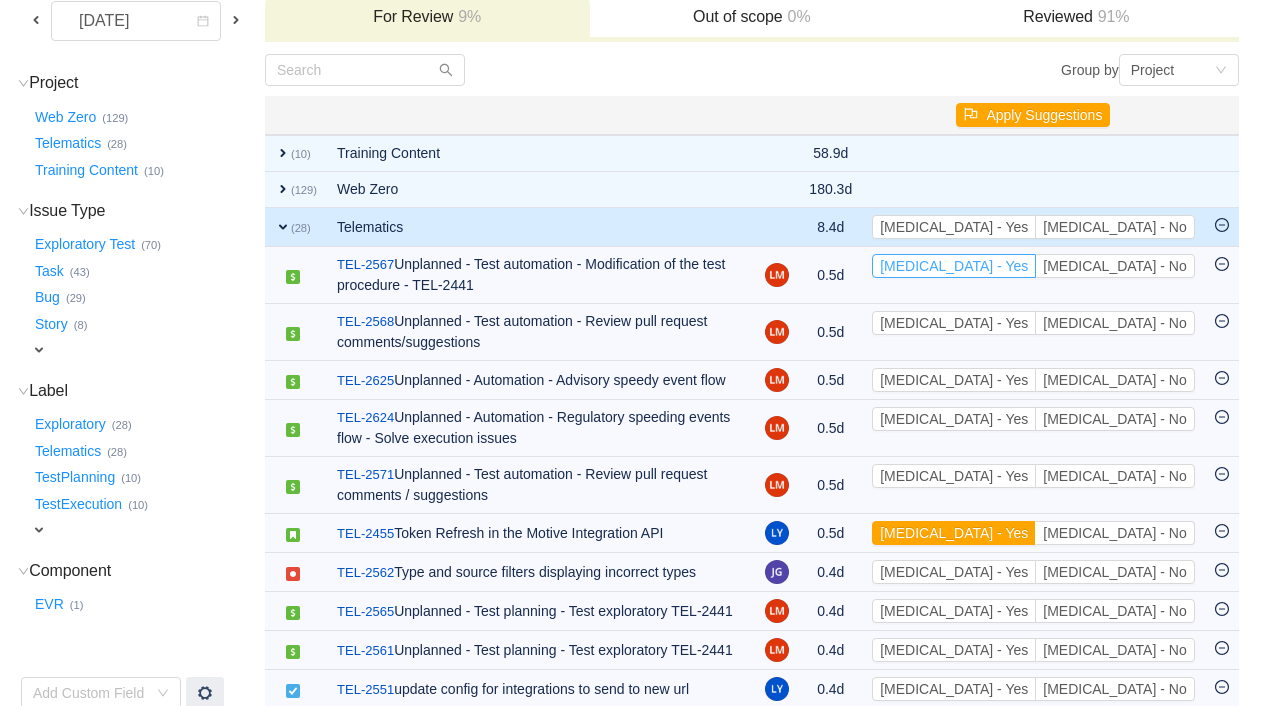 click on "[MEDICAL_DATA] - Yes" at bounding box center (954, 266) 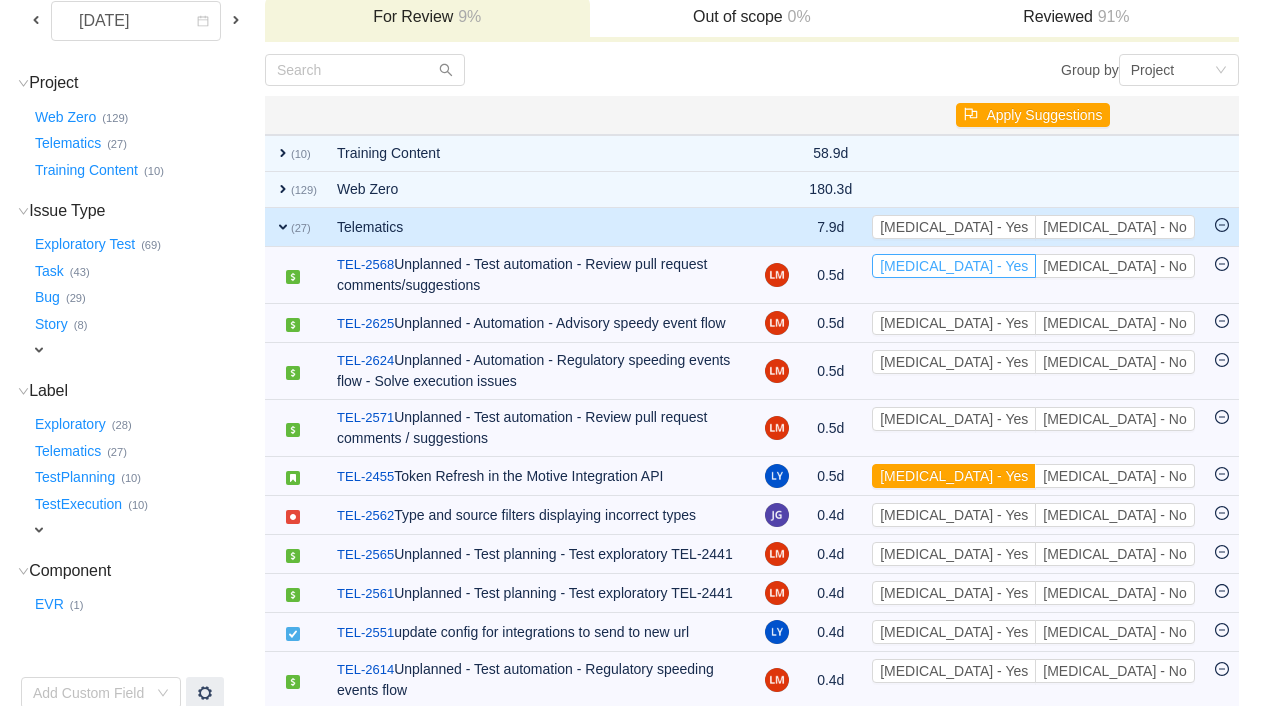 click on "[MEDICAL_DATA] - Yes" at bounding box center [954, 266] 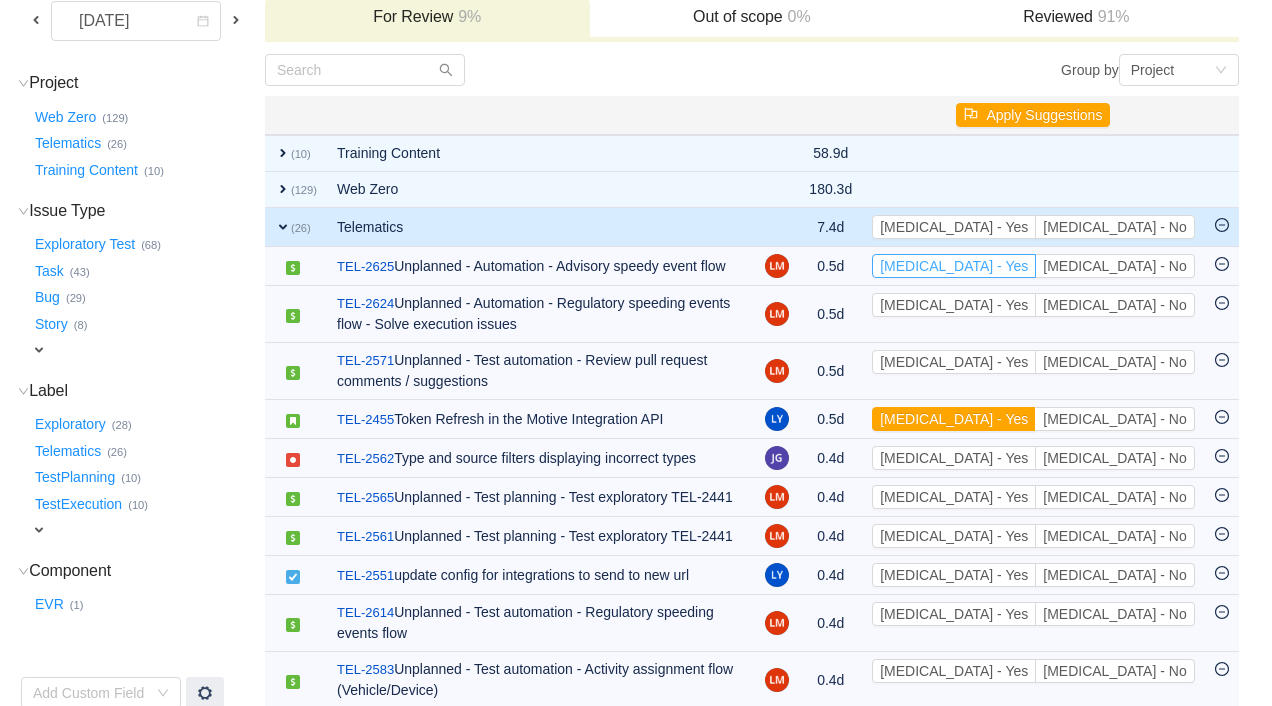 click on "[MEDICAL_DATA] - Yes" at bounding box center (954, 266) 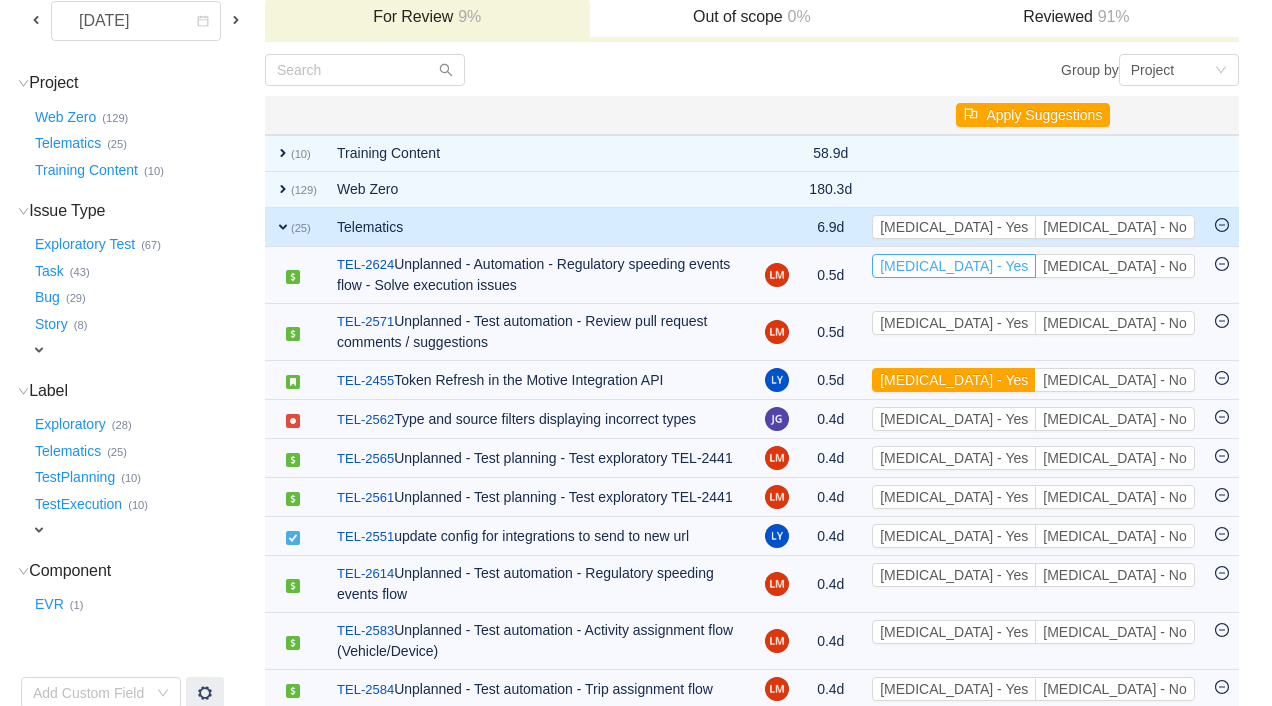 click on "[MEDICAL_DATA] - Yes" at bounding box center (954, 266) 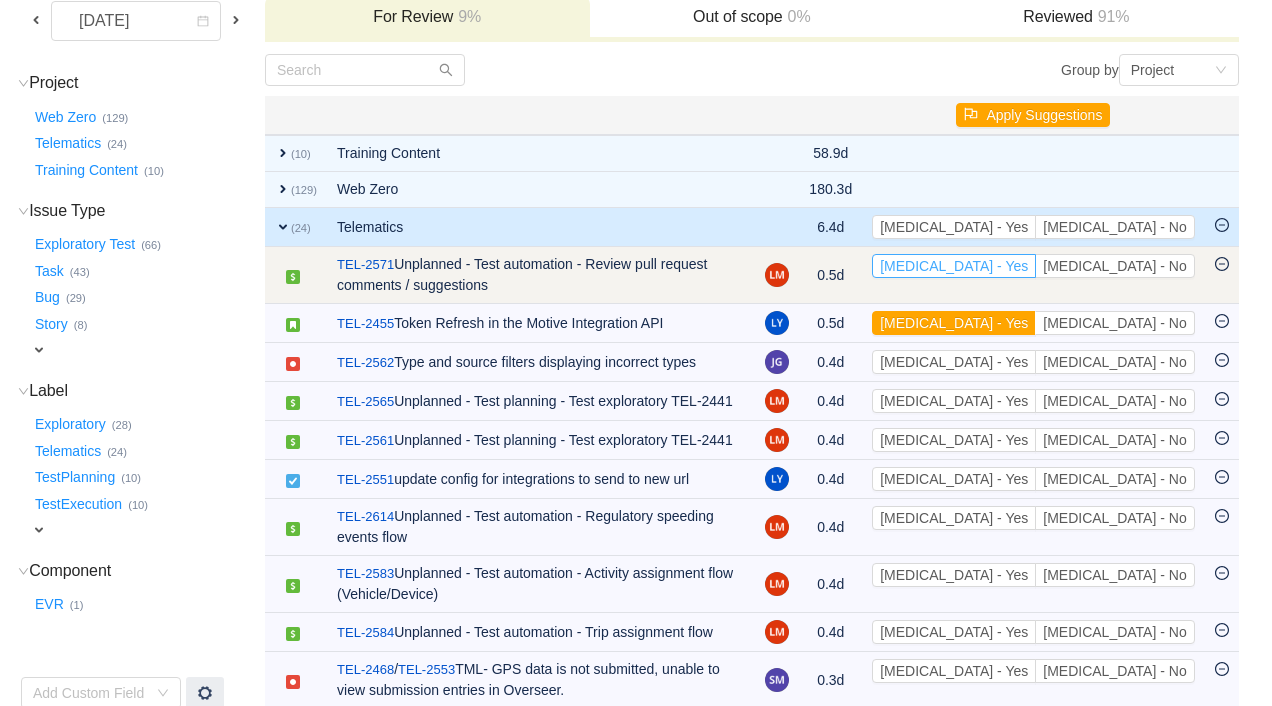 click on "[MEDICAL_DATA] - Yes" at bounding box center [954, 266] 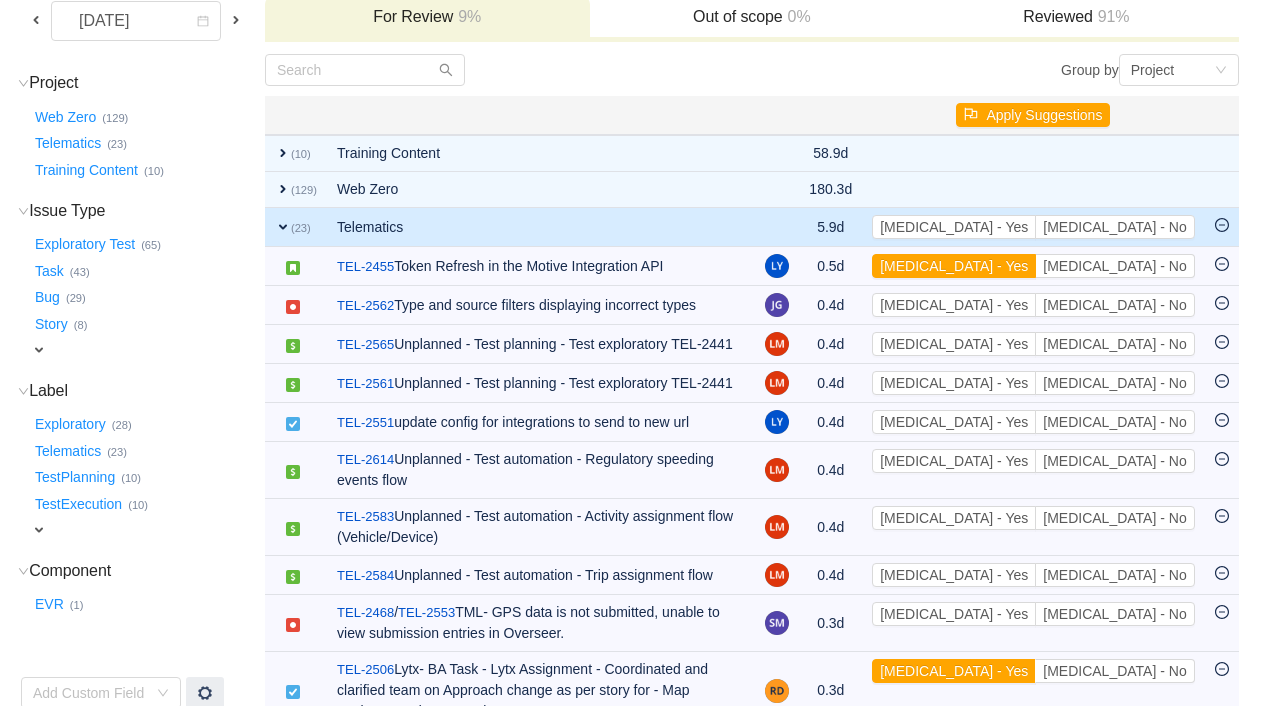 click on "[MEDICAL_DATA] - Yes" at bounding box center [954, 266] 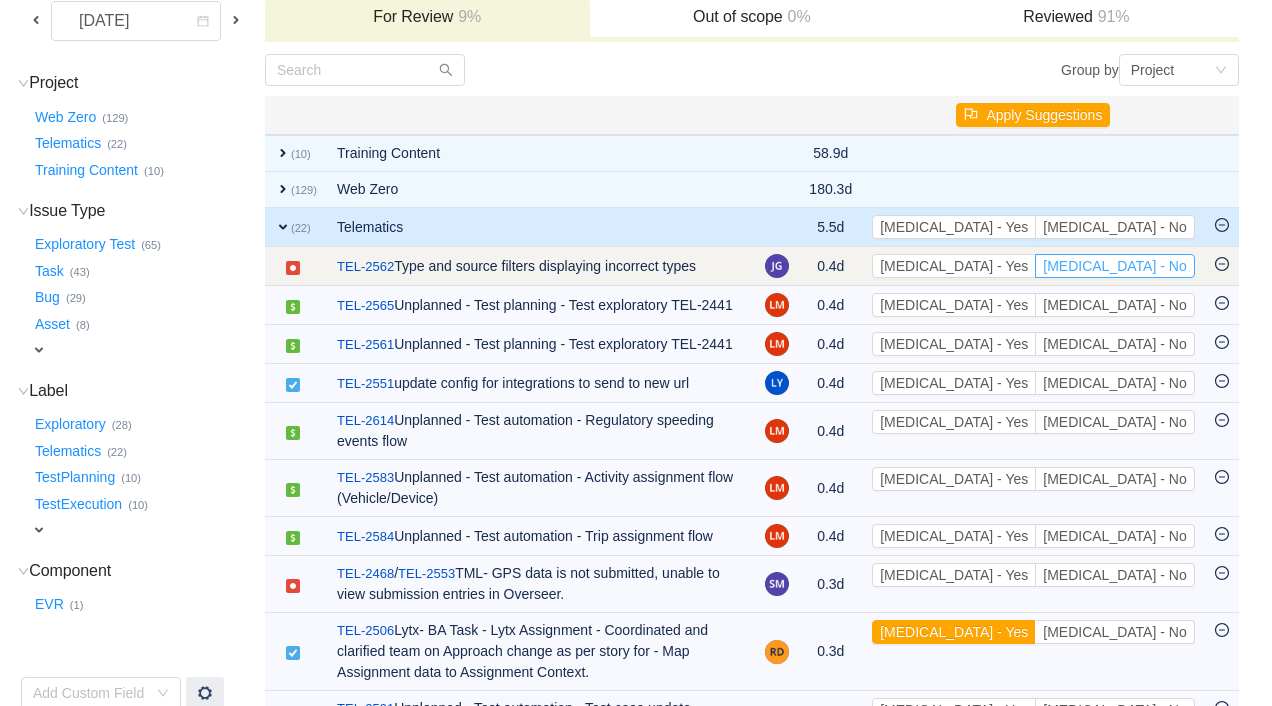 click on "[MEDICAL_DATA] - No" at bounding box center [1114, 266] 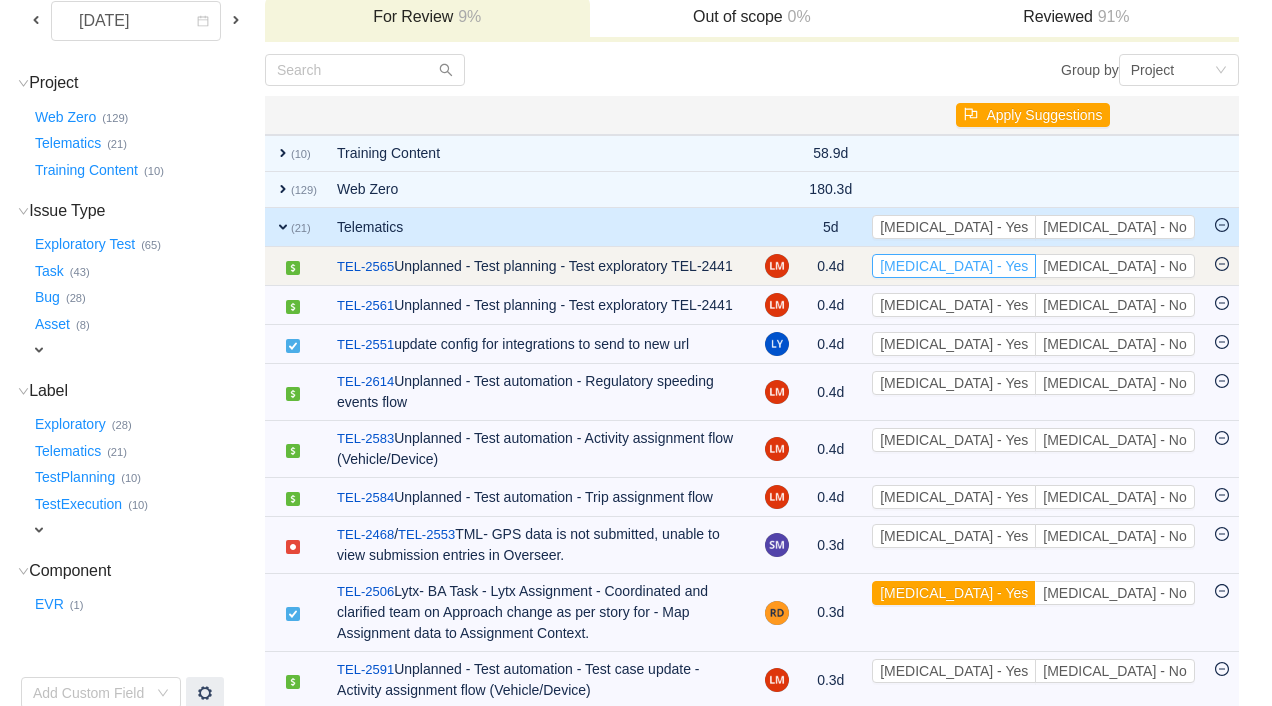 click on "[MEDICAL_DATA] - Yes" at bounding box center [954, 266] 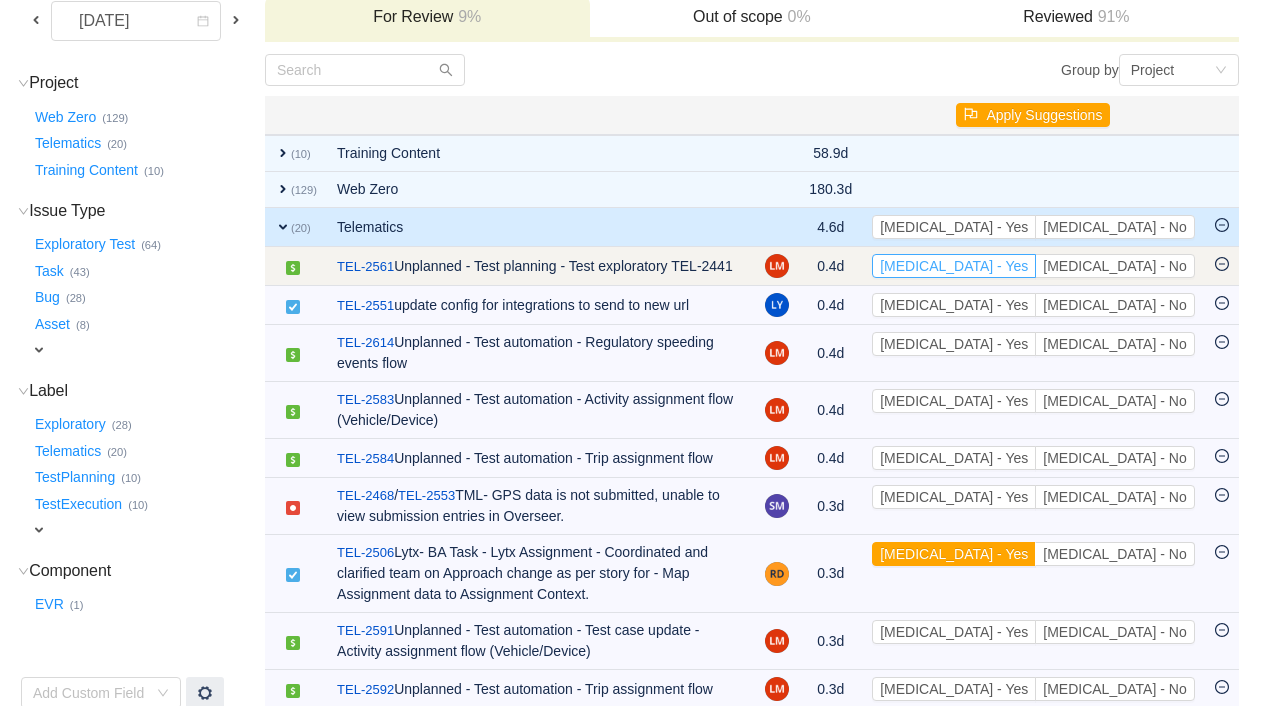 click on "[MEDICAL_DATA] - Yes" at bounding box center [954, 266] 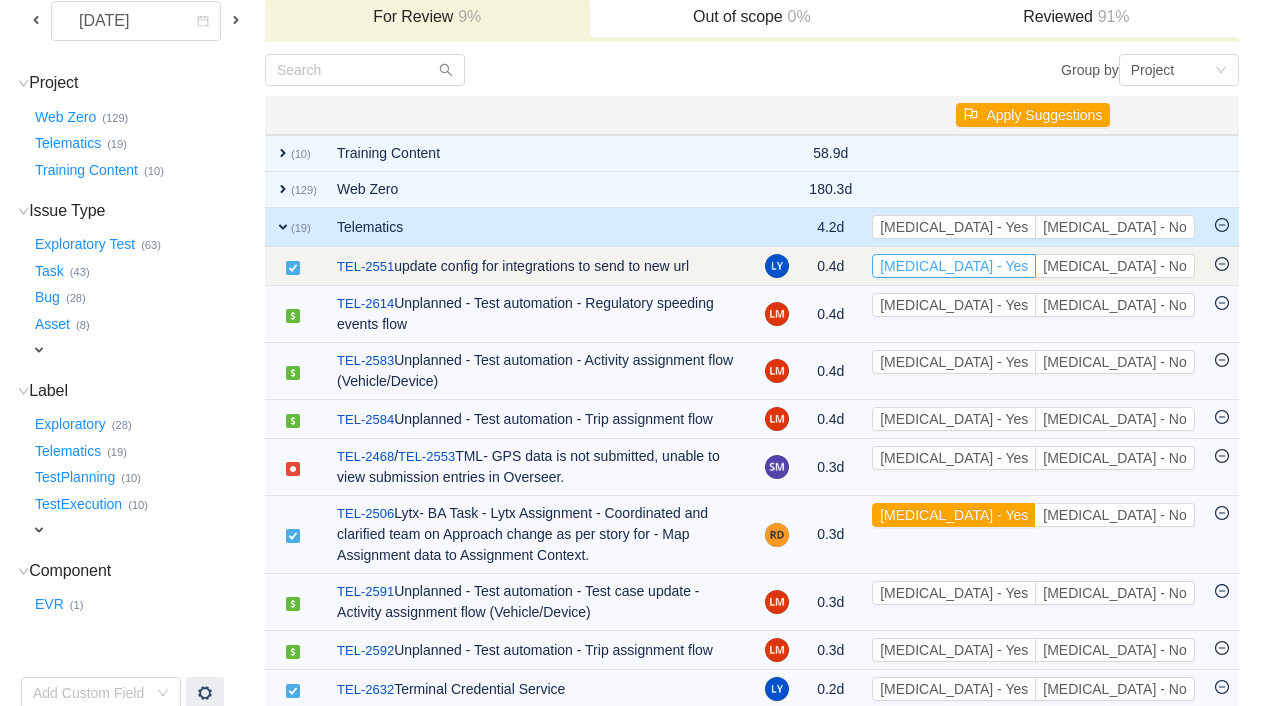click on "[MEDICAL_DATA] - Yes" at bounding box center [954, 266] 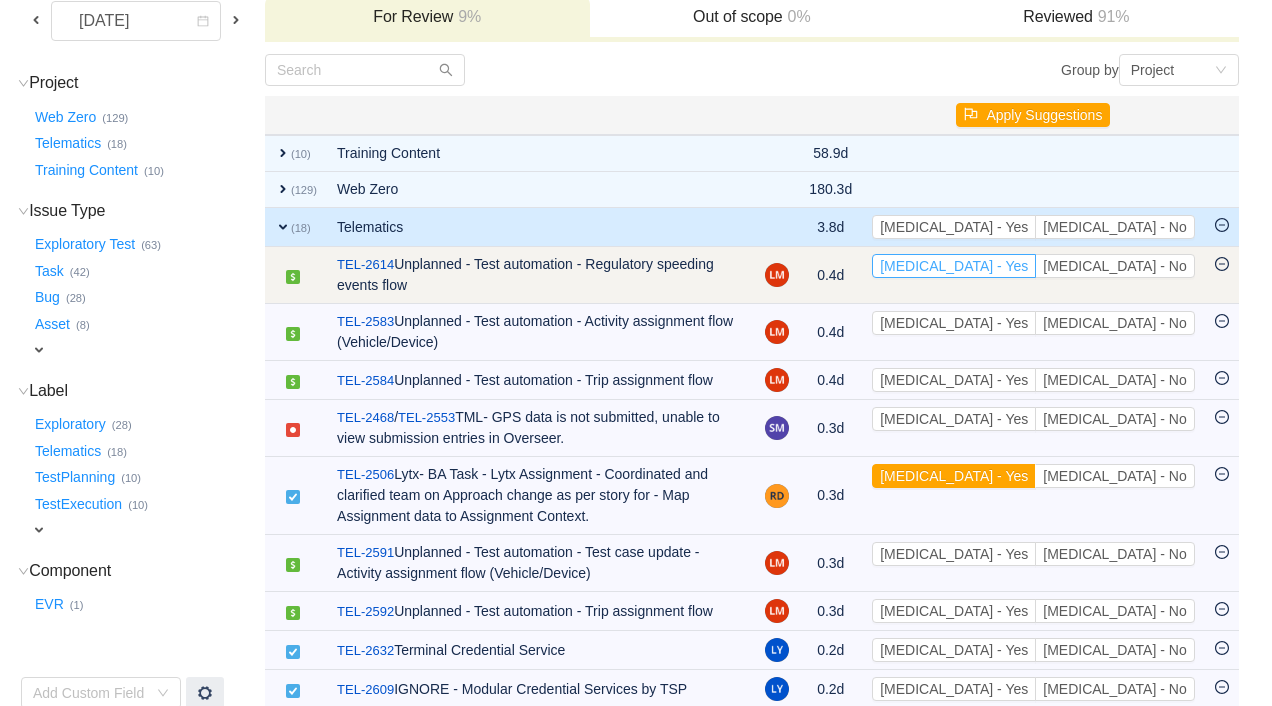 click on "[MEDICAL_DATA] - Yes" at bounding box center (954, 266) 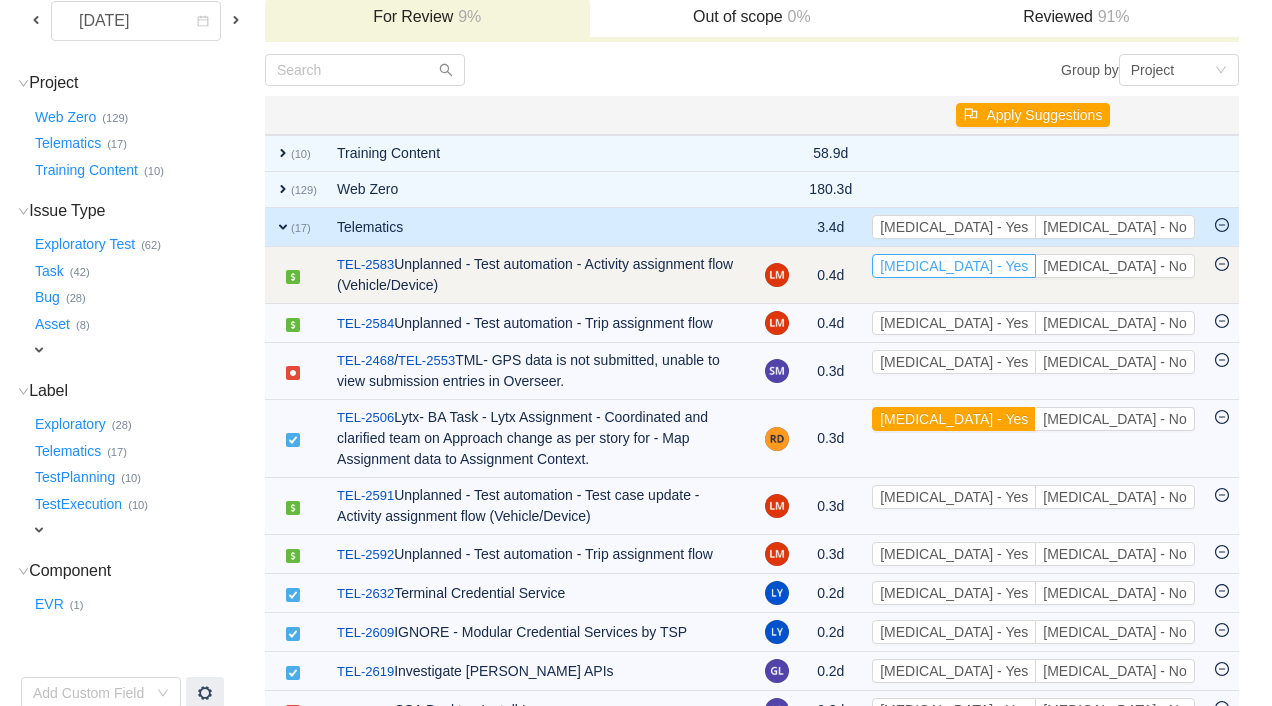click on "[MEDICAL_DATA] - Yes" at bounding box center (954, 266) 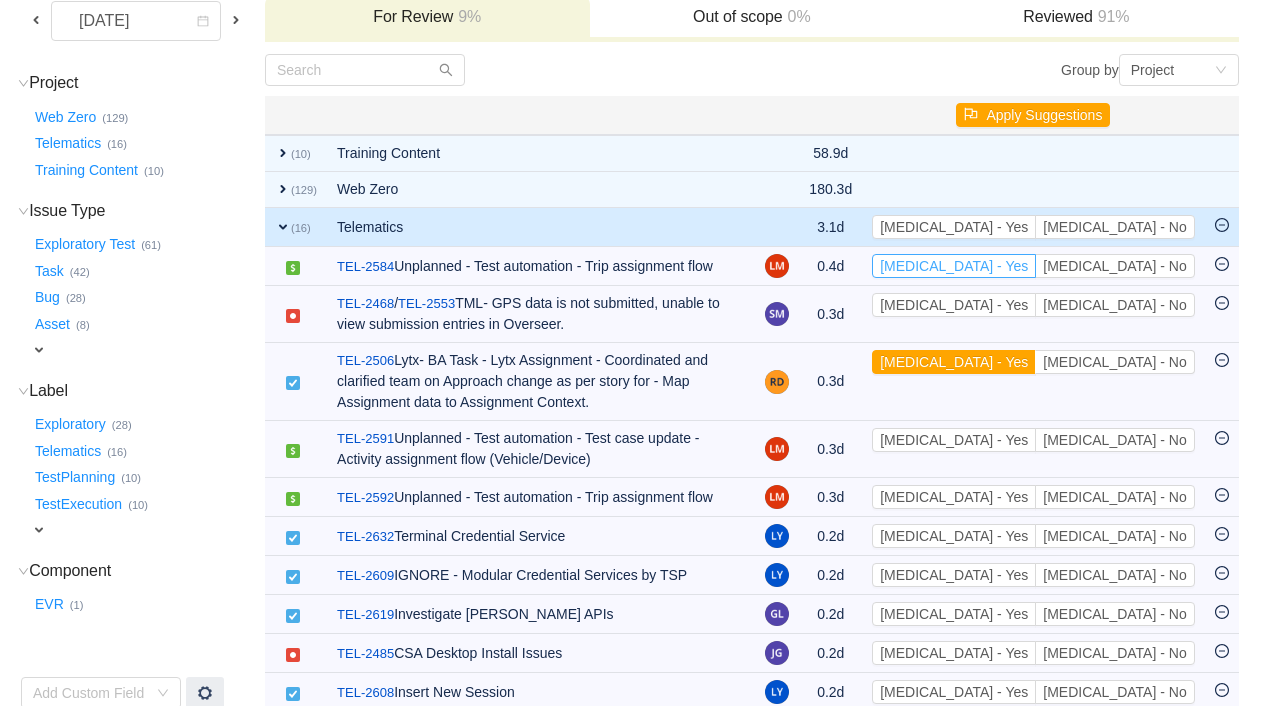 click on "[MEDICAL_DATA] - Yes" at bounding box center (954, 266) 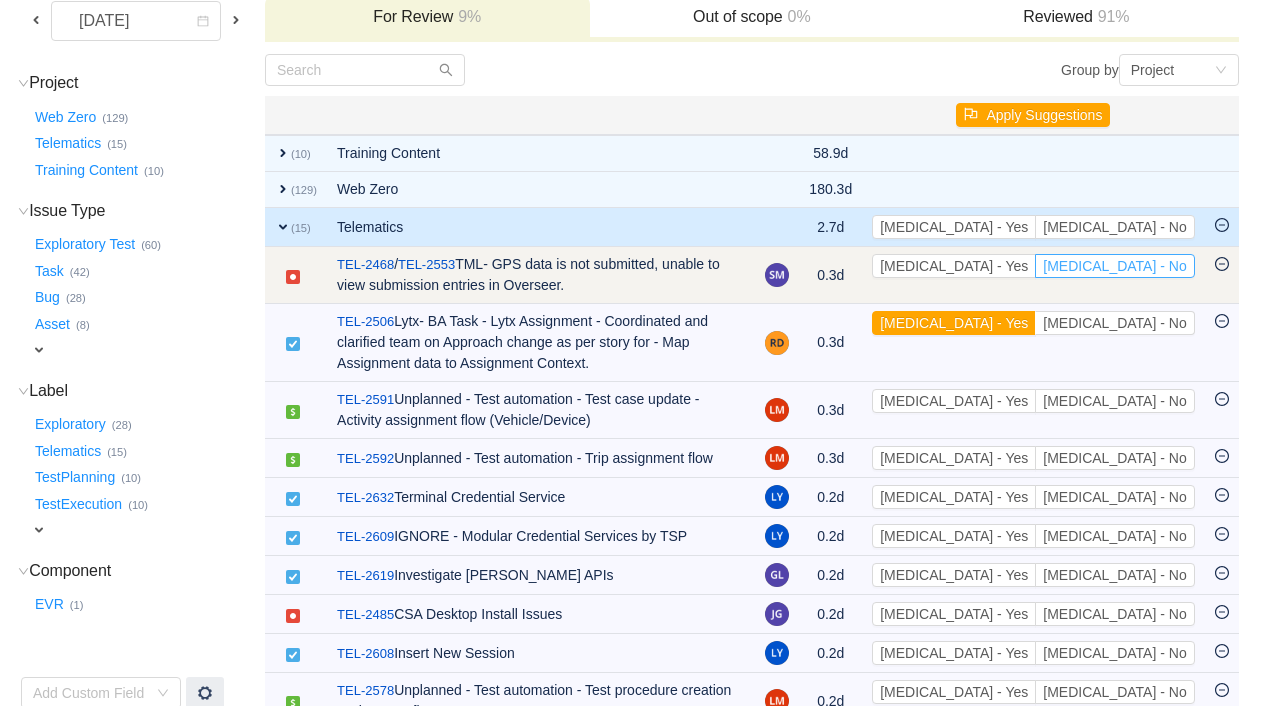 click on "[MEDICAL_DATA] - No" at bounding box center (1114, 266) 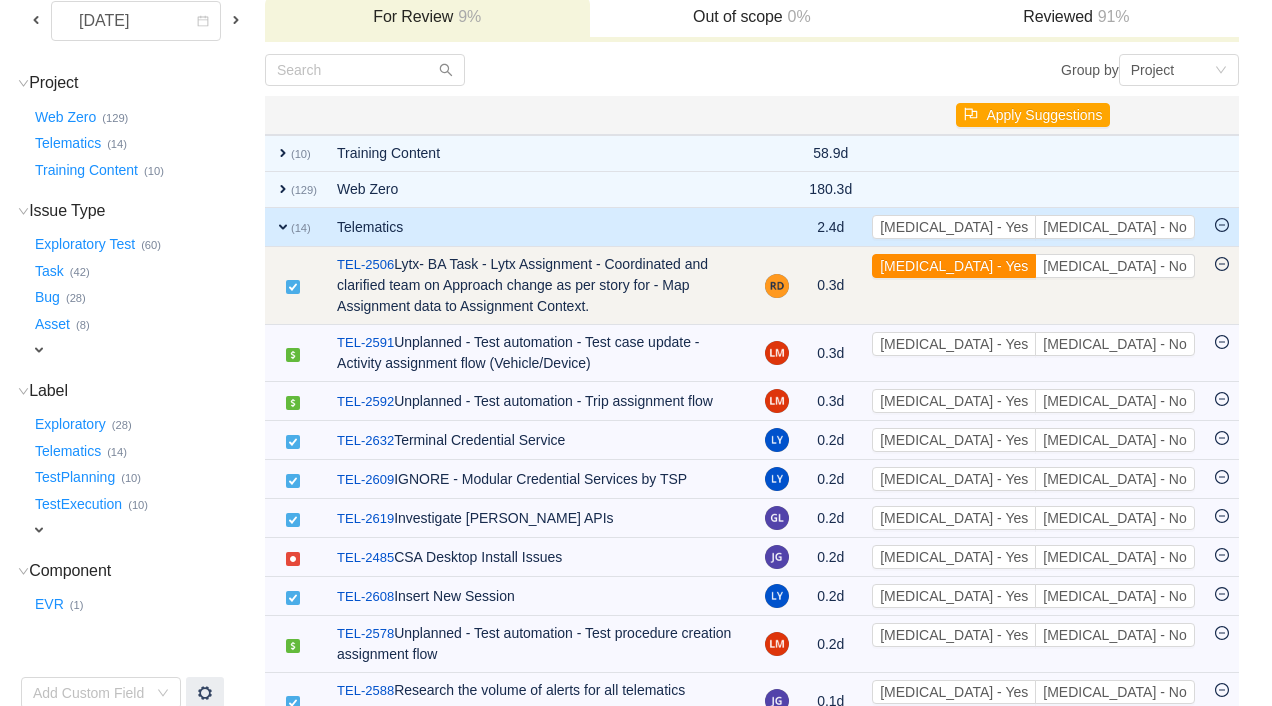 click on "[MEDICAL_DATA] - Yes" at bounding box center [954, 266] 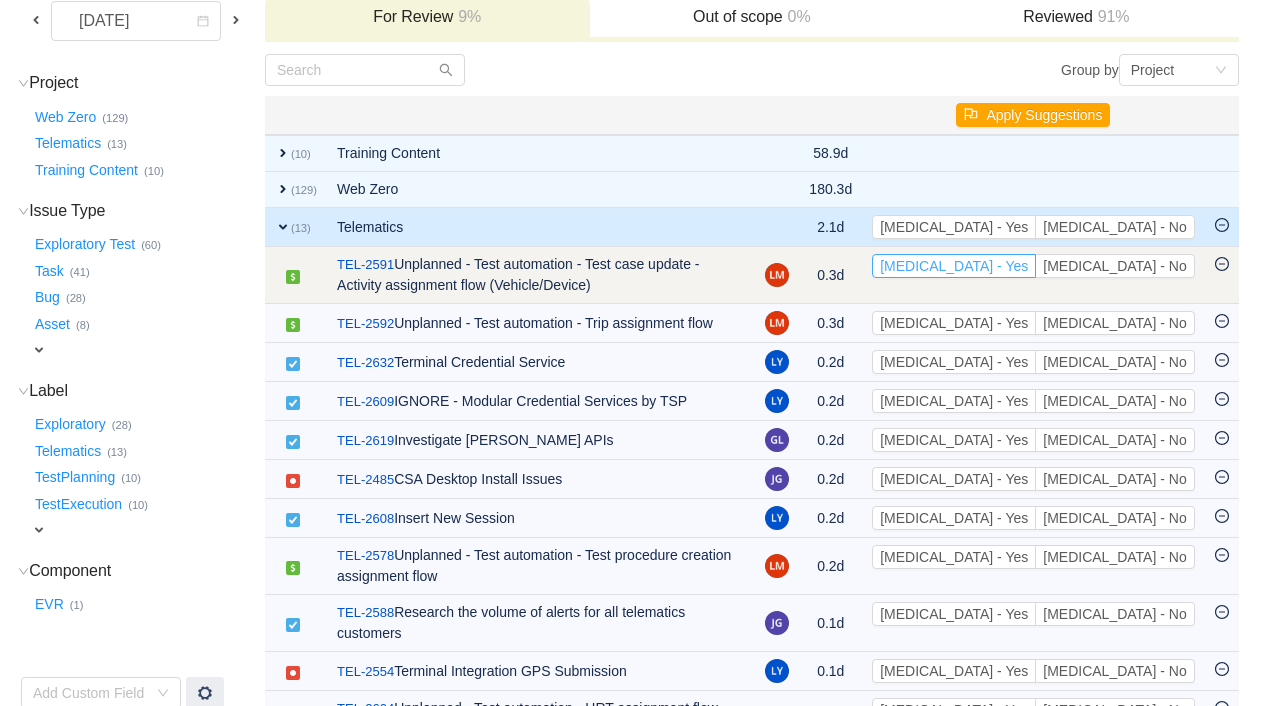 click on "[MEDICAL_DATA] - Yes" at bounding box center (954, 266) 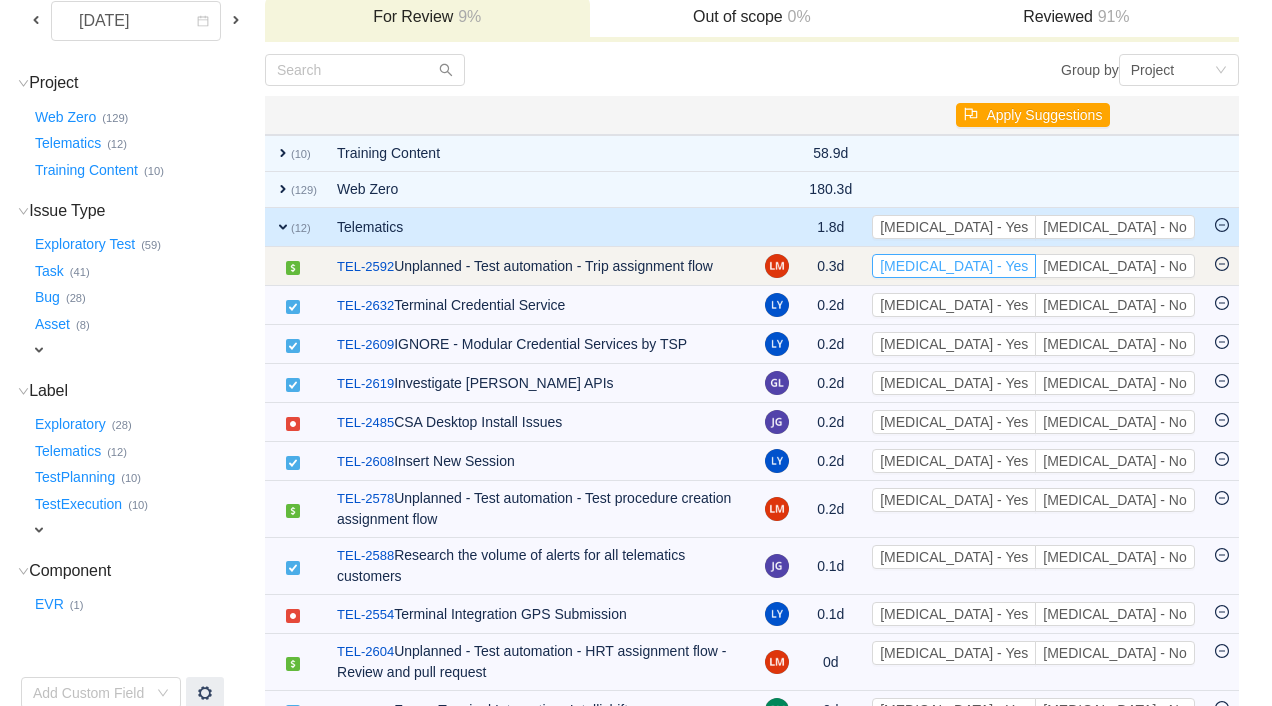 click on "[MEDICAL_DATA] - Yes" at bounding box center [954, 266] 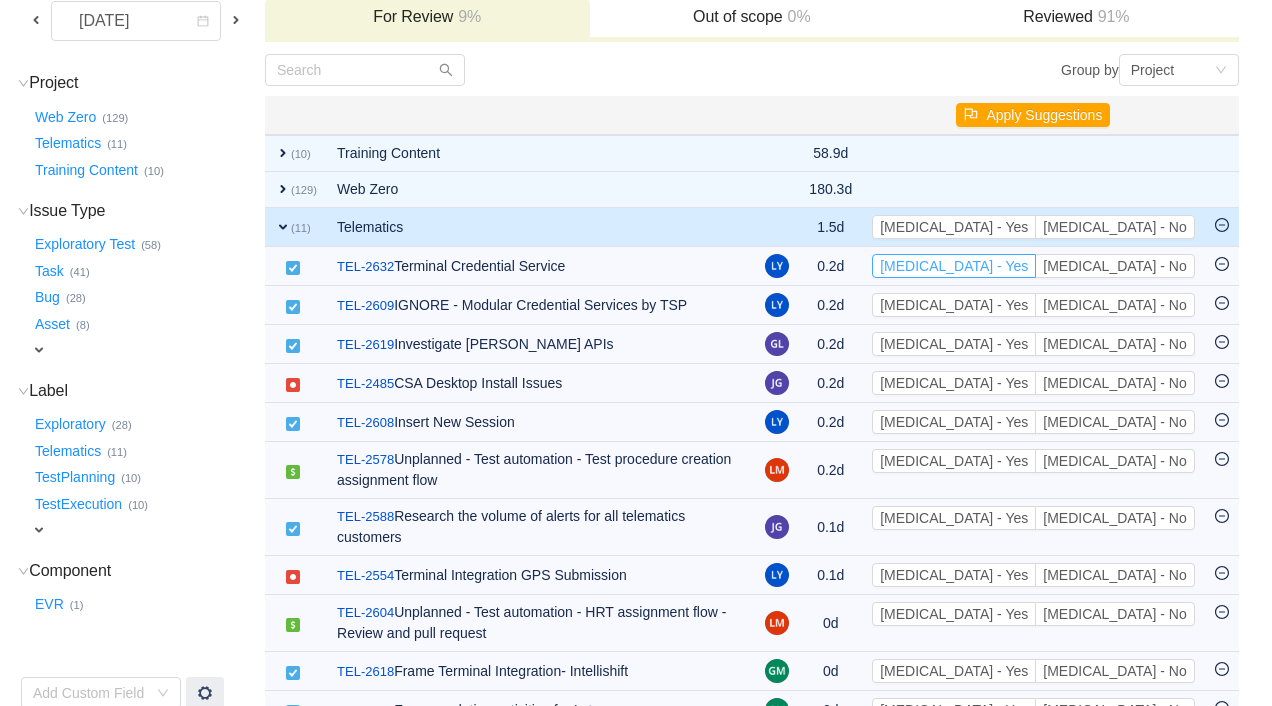 click on "[MEDICAL_DATA] - Yes" at bounding box center (954, 266) 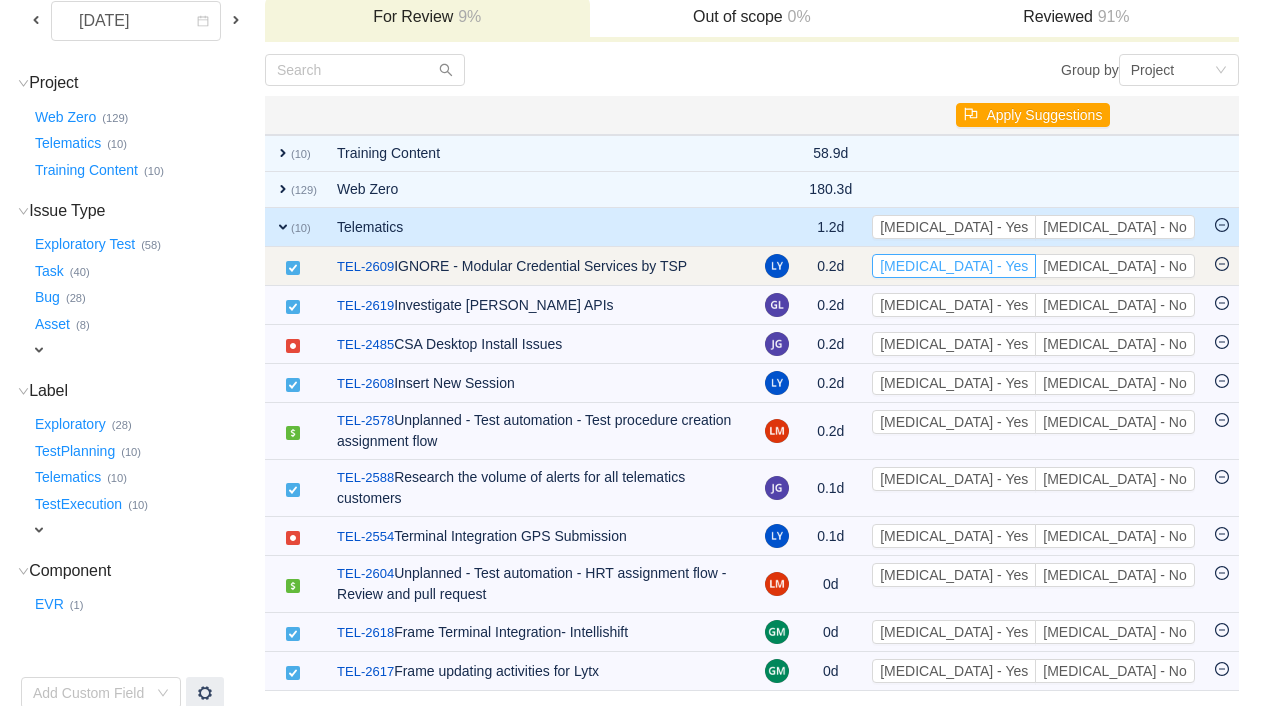 click on "[MEDICAL_DATA] - Yes" at bounding box center [954, 266] 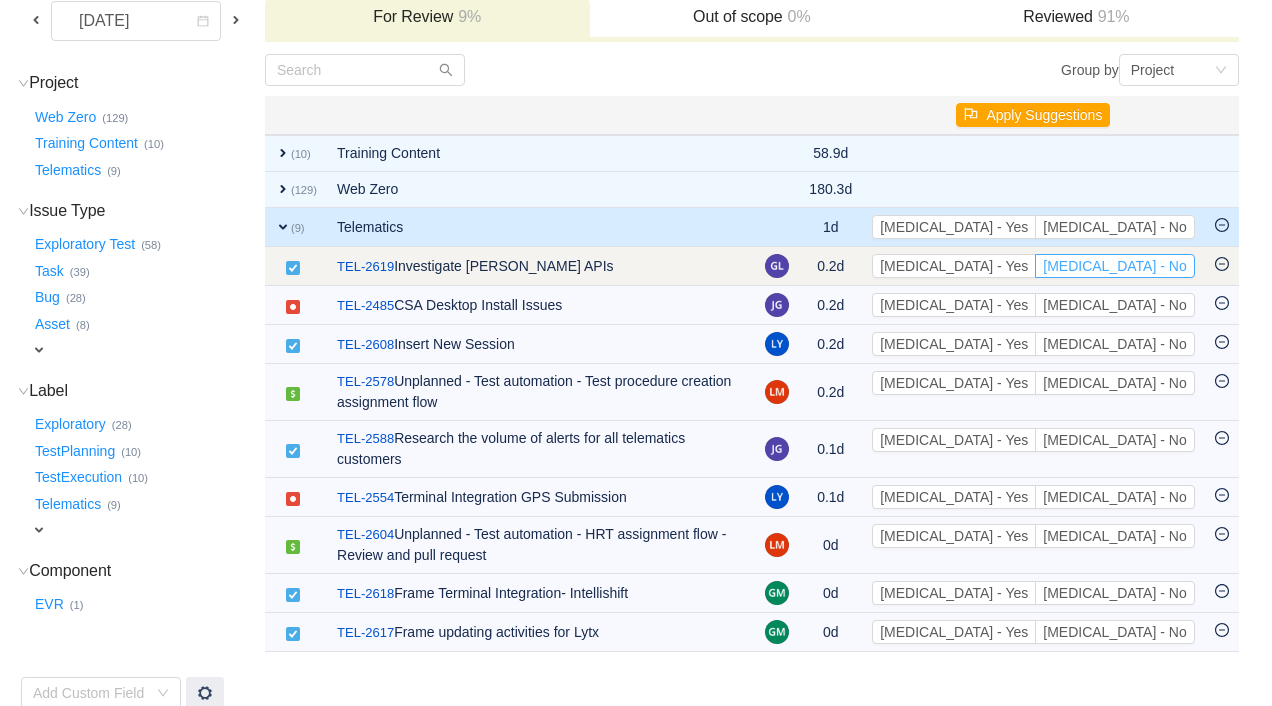 click on "[MEDICAL_DATA] - No" at bounding box center (1114, 266) 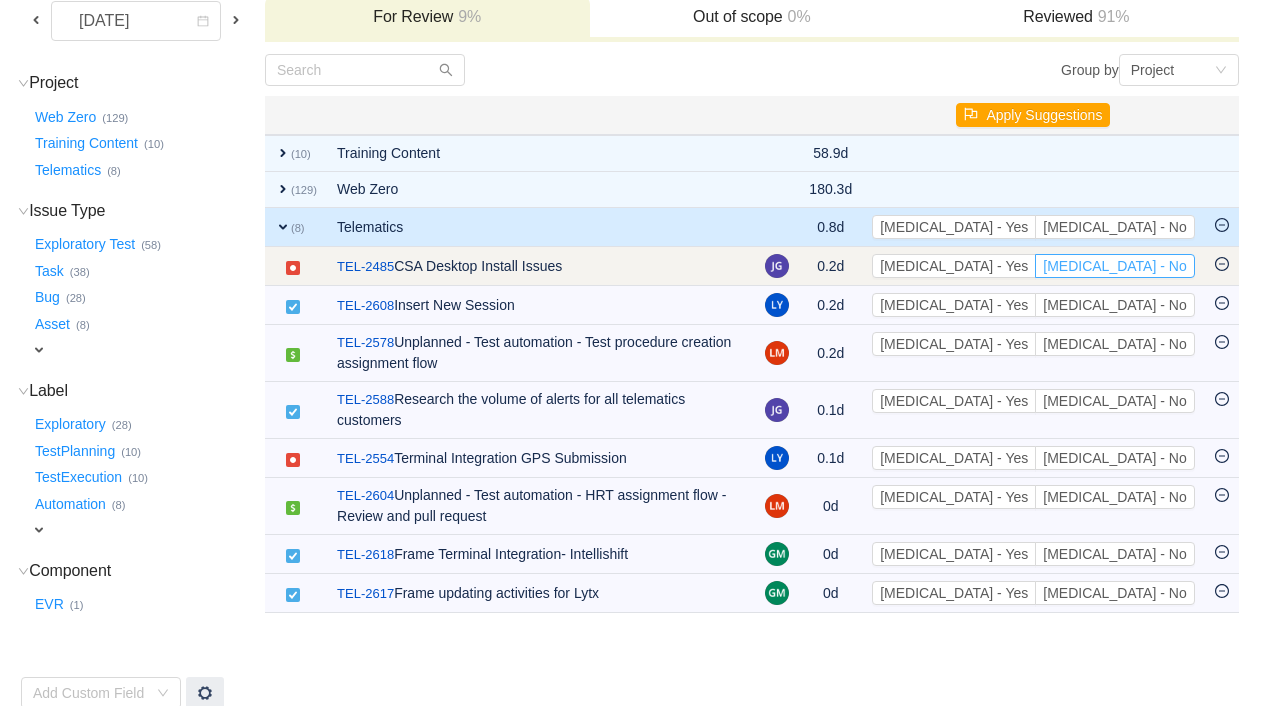 click on "[MEDICAL_DATA] - No" at bounding box center (1114, 266) 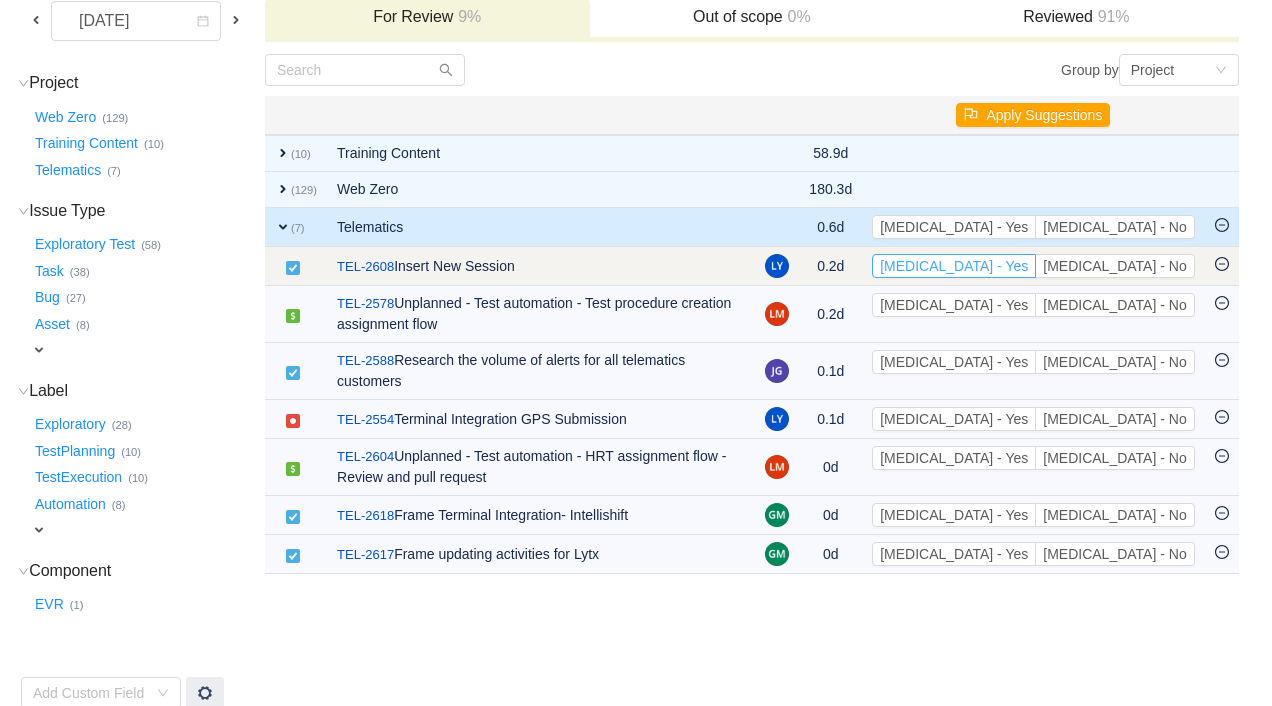click on "[MEDICAL_DATA] - Yes" at bounding box center [954, 266] 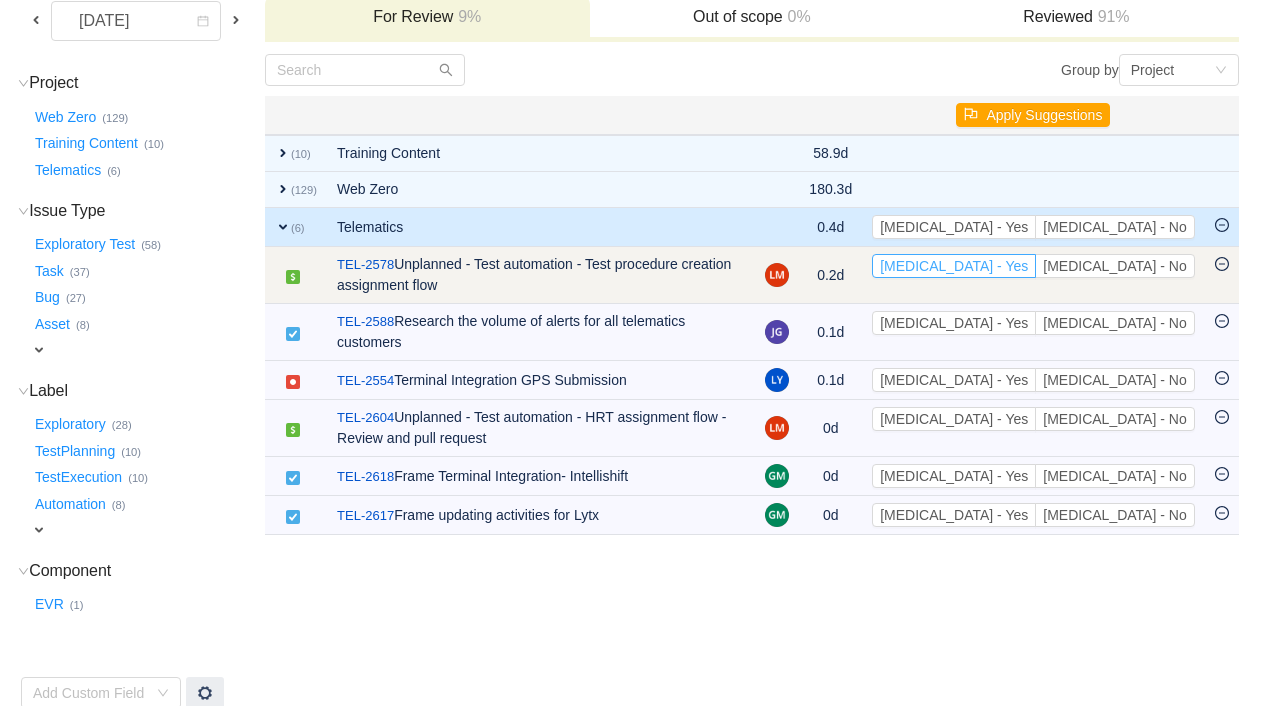 click on "[MEDICAL_DATA] - Yes" at bounding box center (954, 266) 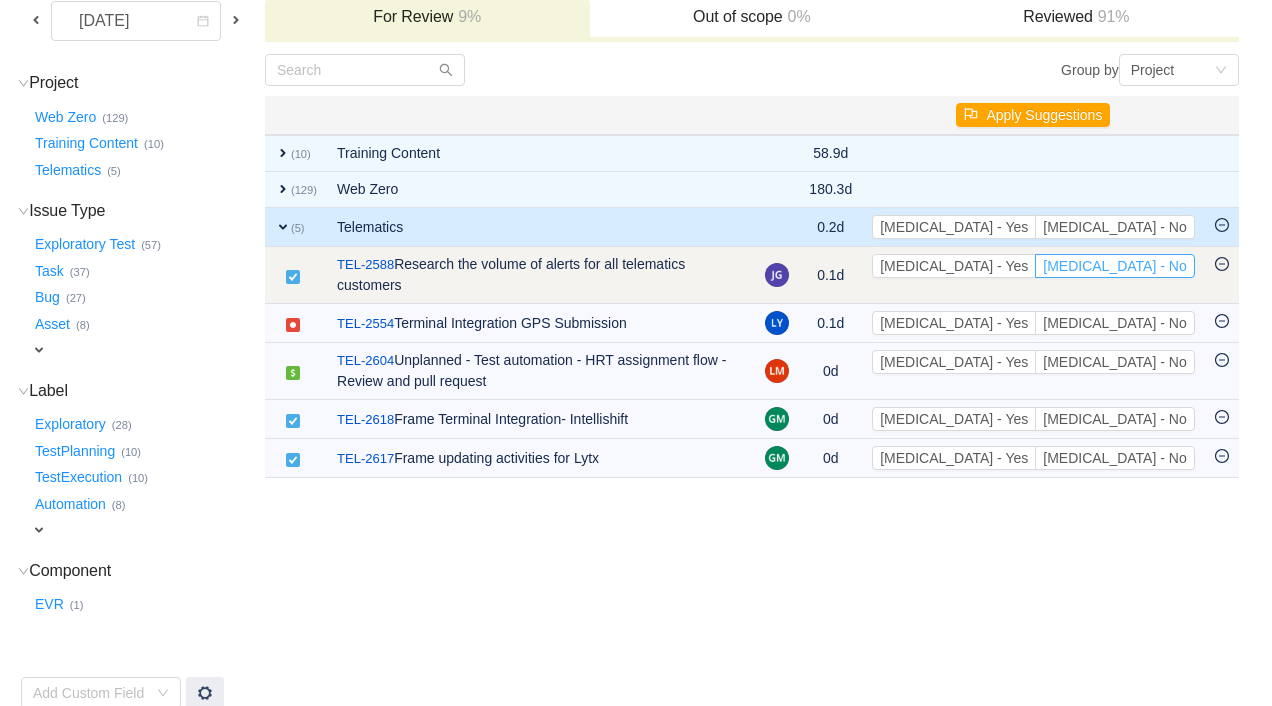 click on "[MEDICAL_DATA] - No" at bounding box center [1114, 266] 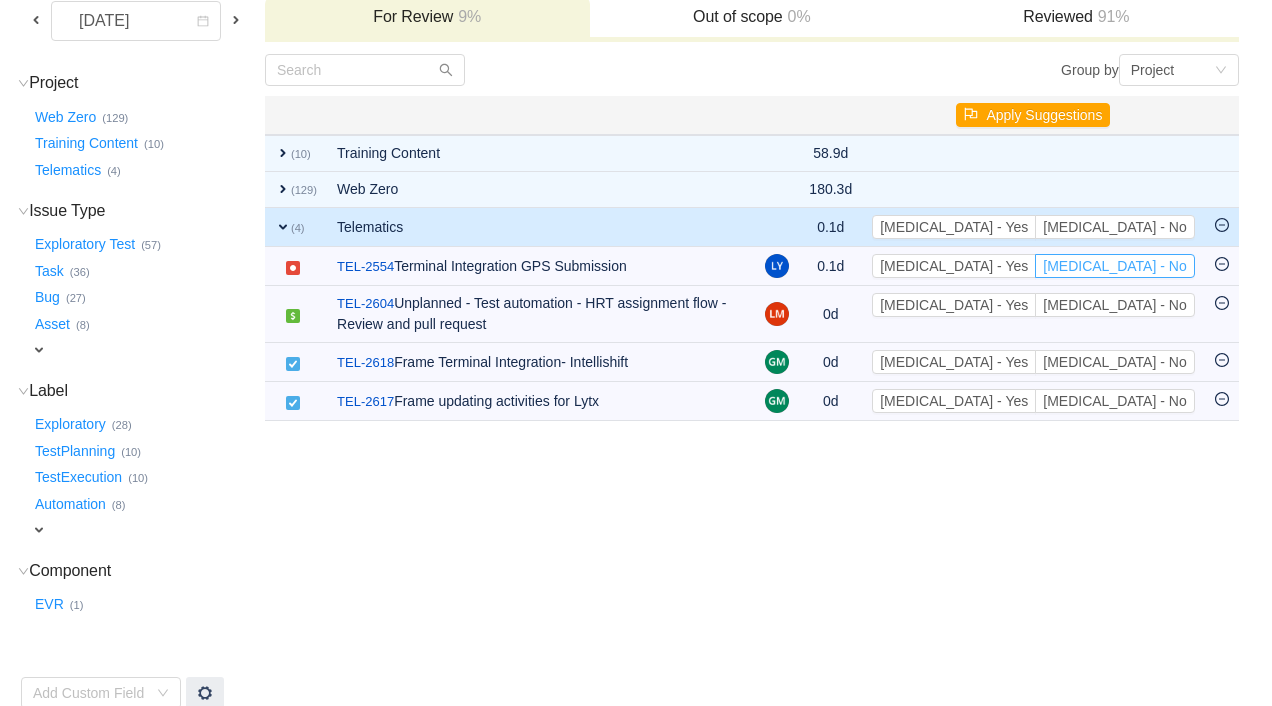 click on "[MEDICAL_DATA] - No" at bounding box center [1114, 266] 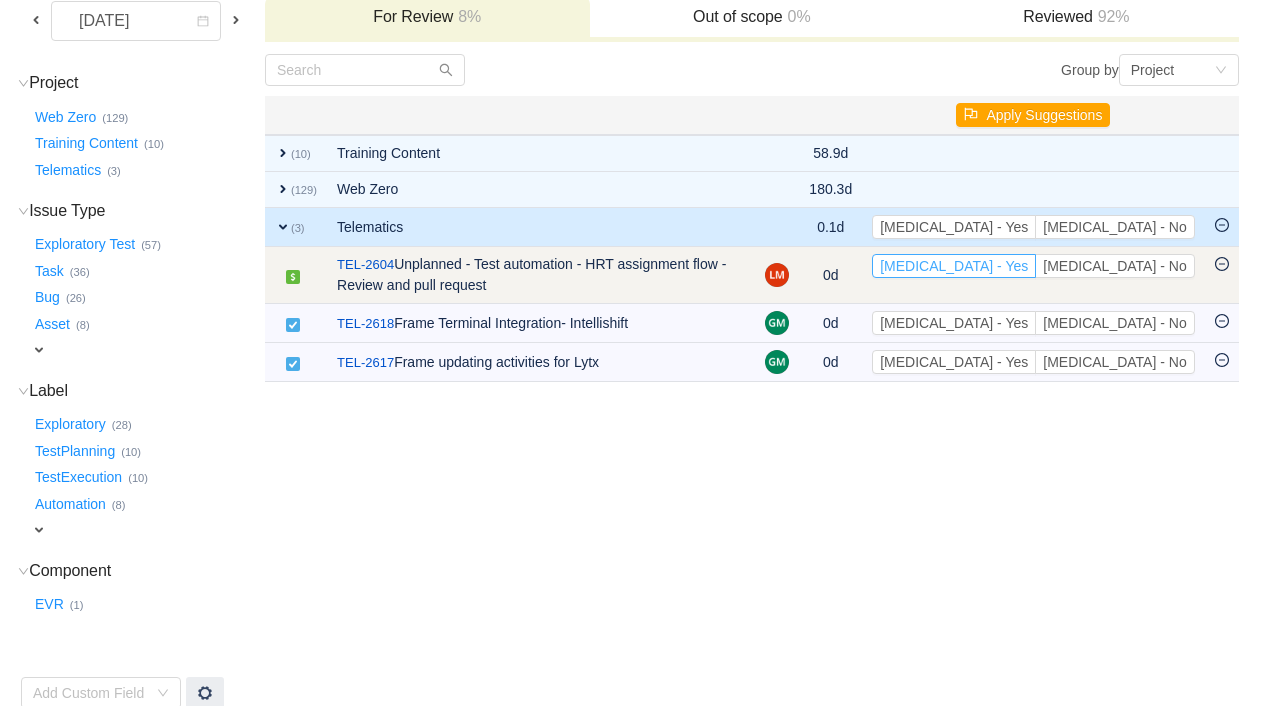 click on "[MEDICAL_DATA] - Yes" at bounding box center (954, 266) 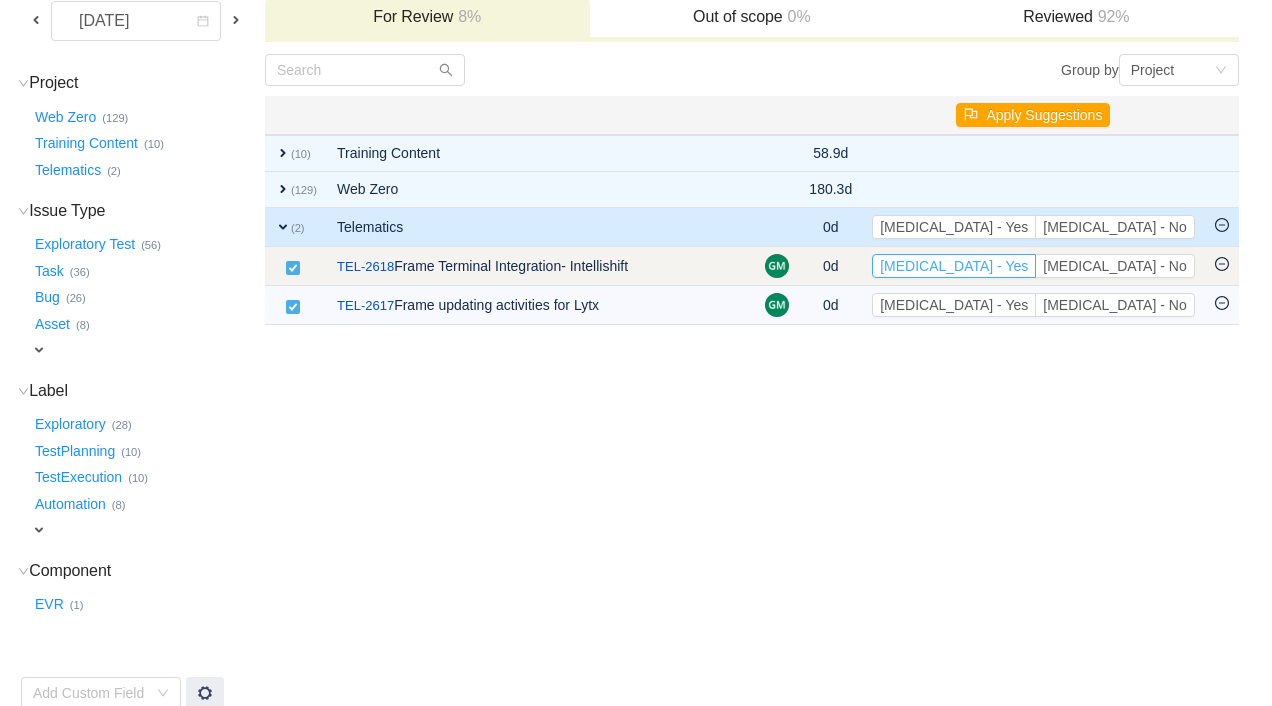 click on "[MEDICAL_DATA] - Yes" at bounding box center (954, 266) 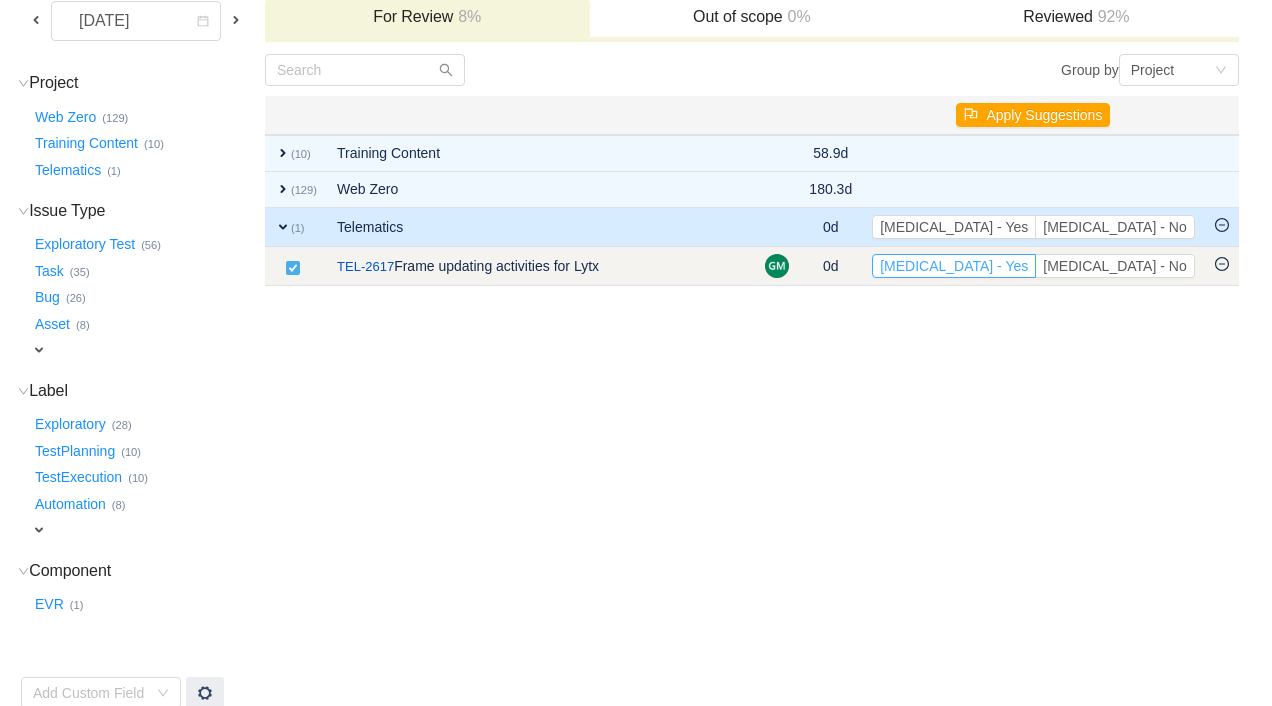 click on "[MEDICAL_DATA] - Yes" at bounding box center (954, 266) 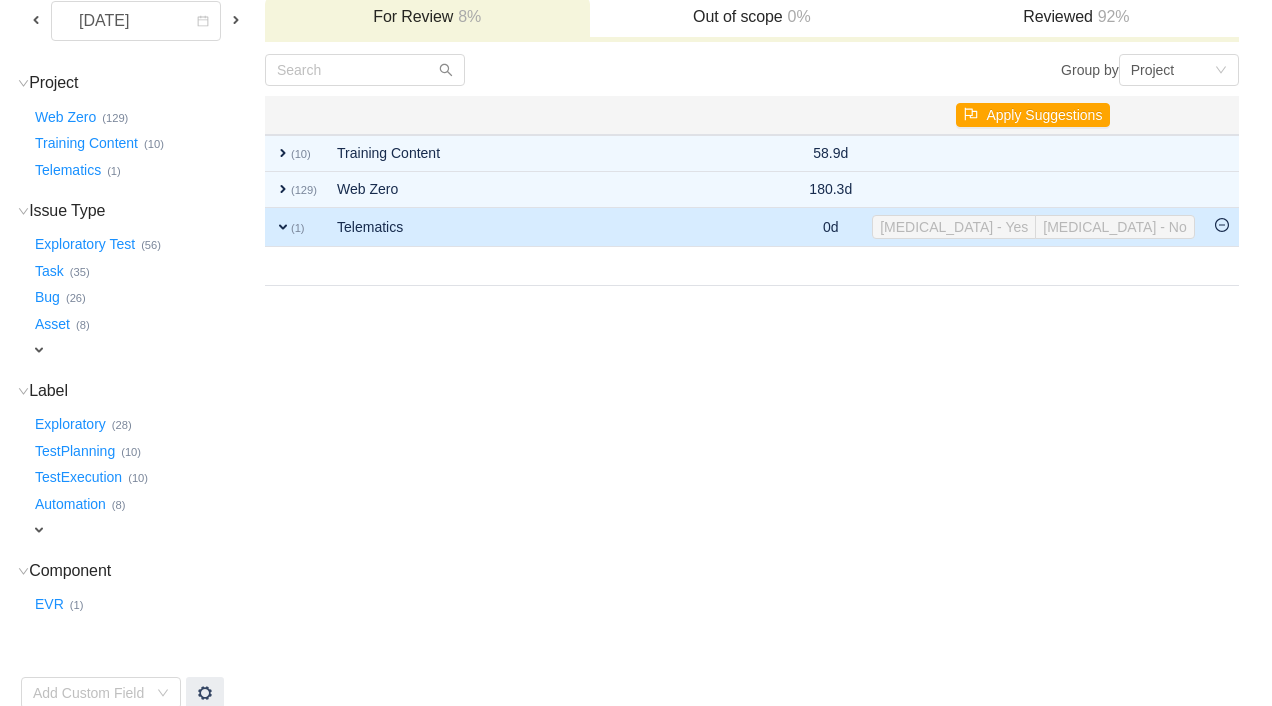 scroll, scrollTop: 171, scrollLeft: 0, axis: vertical 